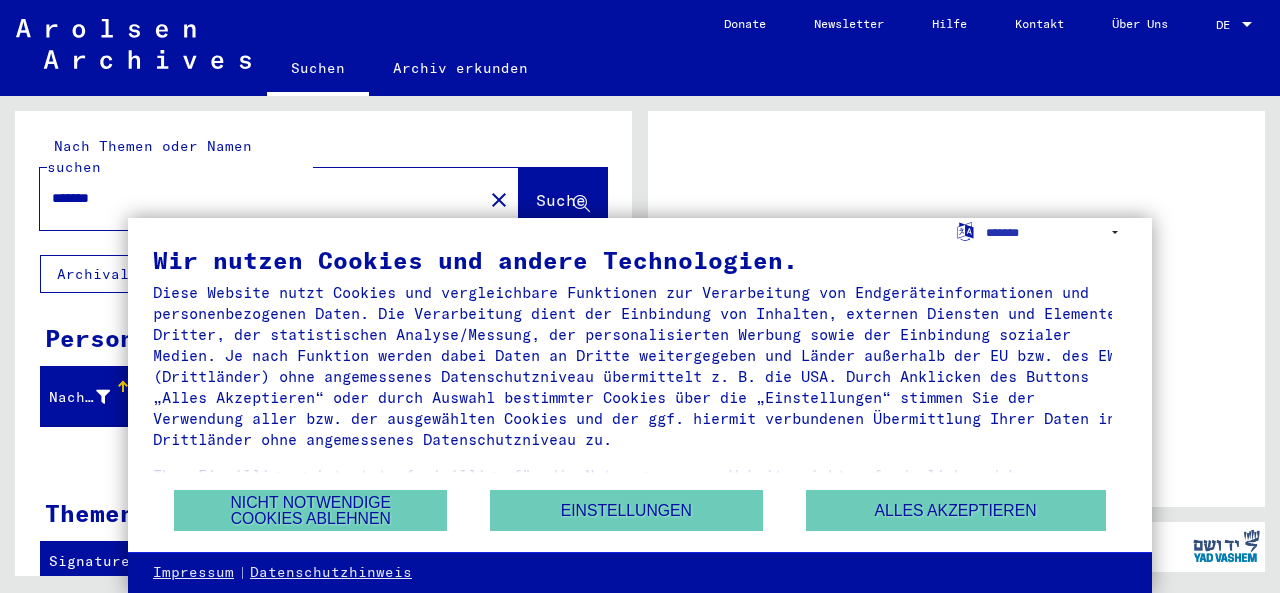 scroll, scrollTop: 0, scrollLeft: 0, axis: both 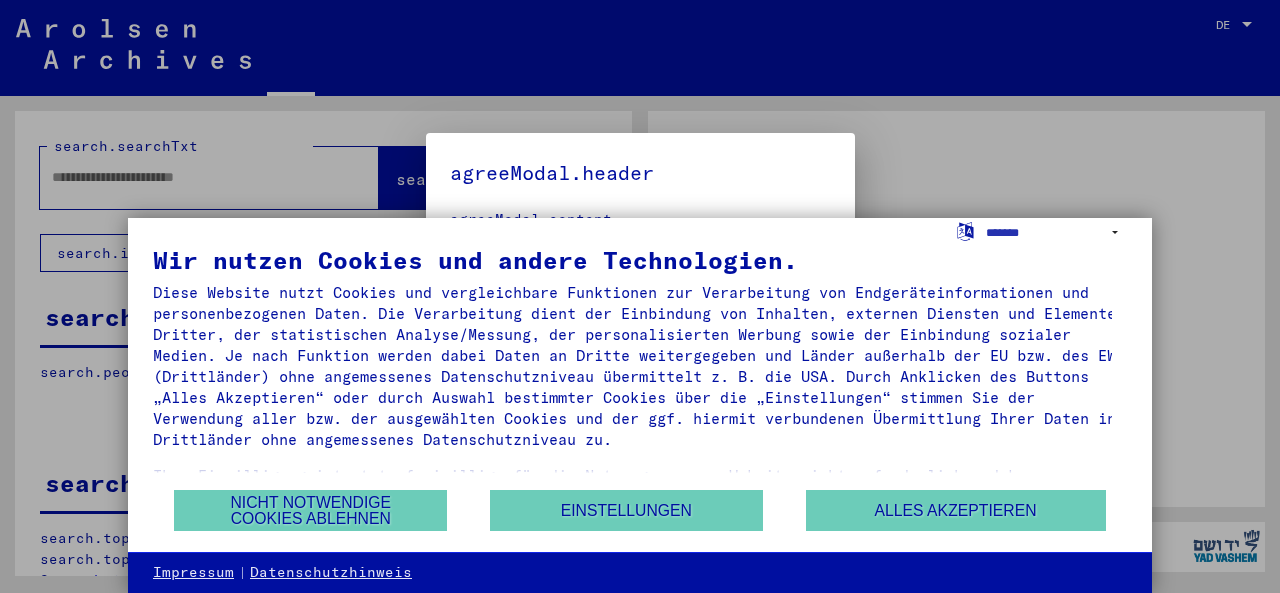 type on "*******" 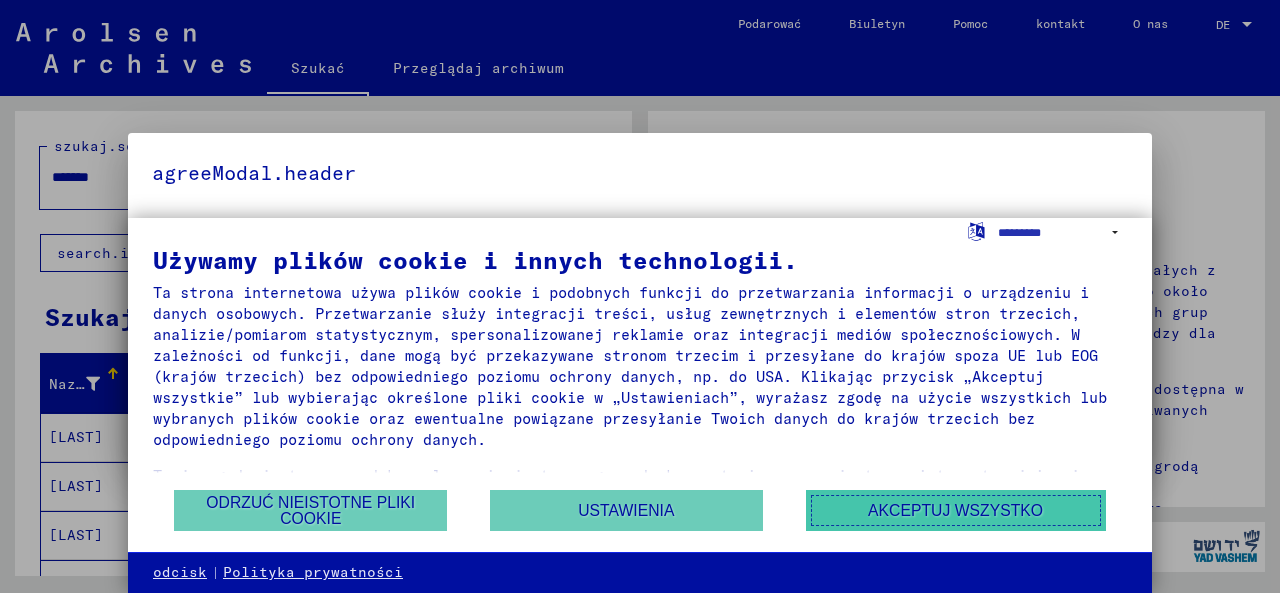 click on "Akceptuj wszystko" at bounding box center [955, 510] 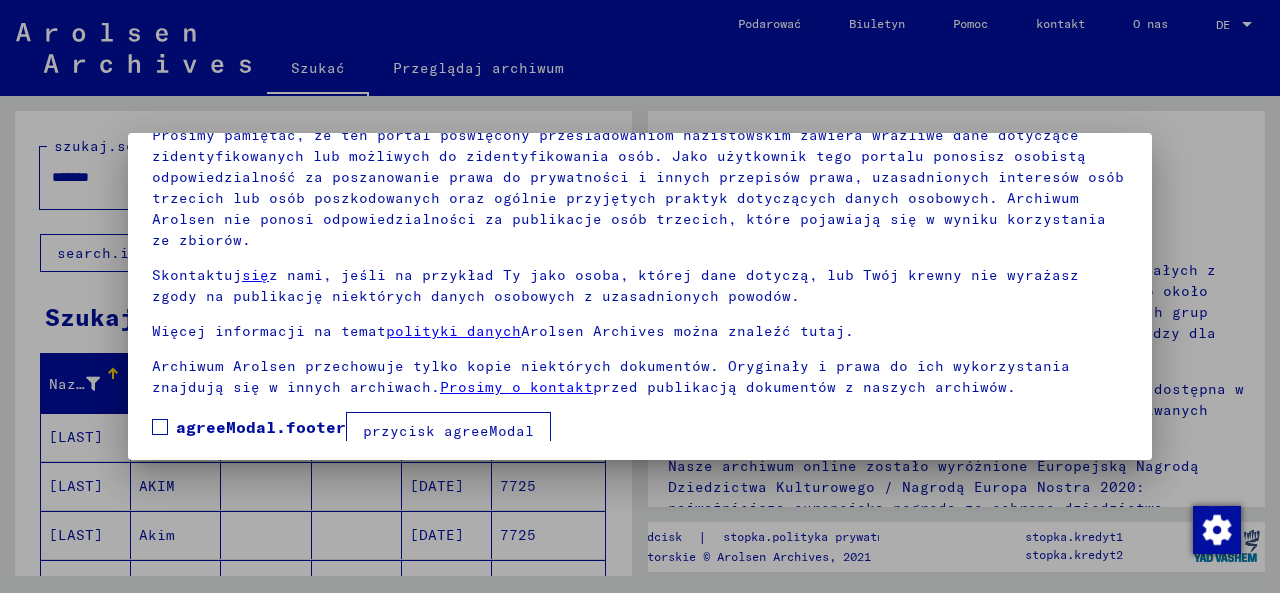 scroll, scrollTop: 159, scrollLeft: 0, axis: vertical 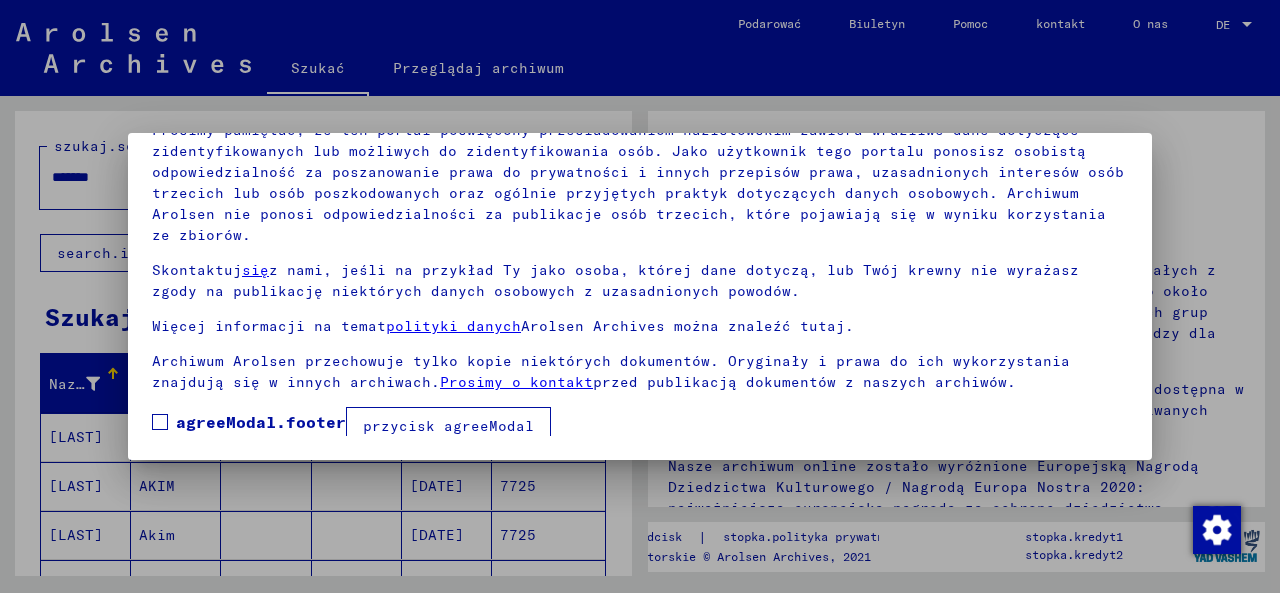 drag, startPoint x: 1254, startPoint y: 193, endPoint x: 1248, endPoint y: 237, distance: 44.407207 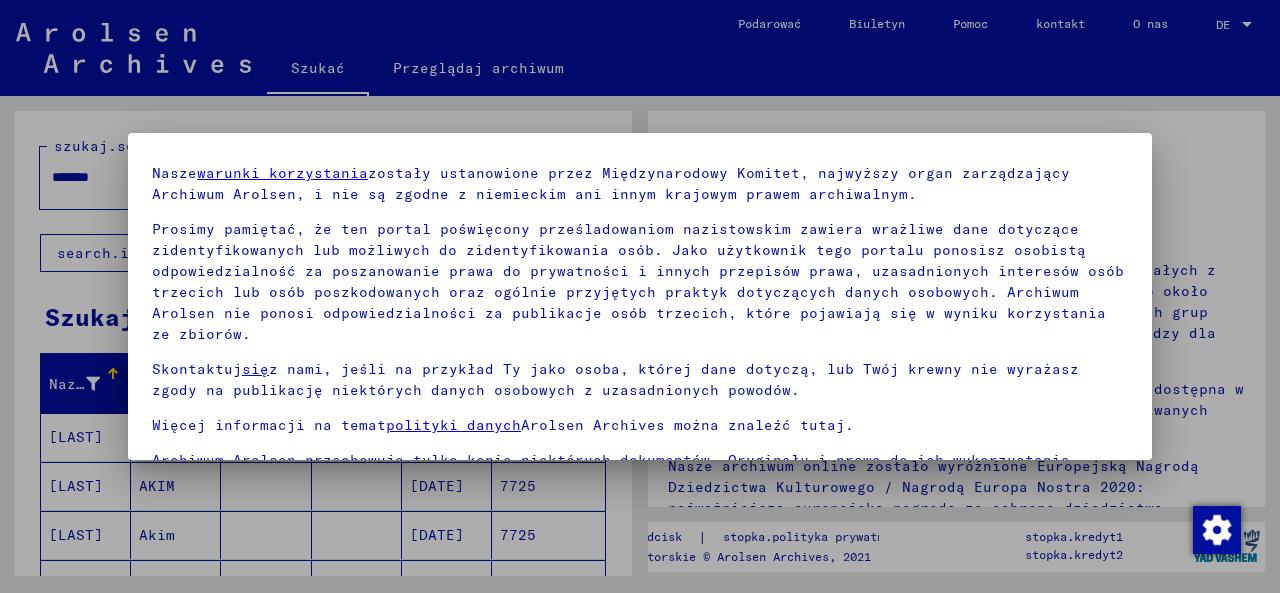 scroll, scrollTop: 159, scrollLeft: 0, axis: vertical 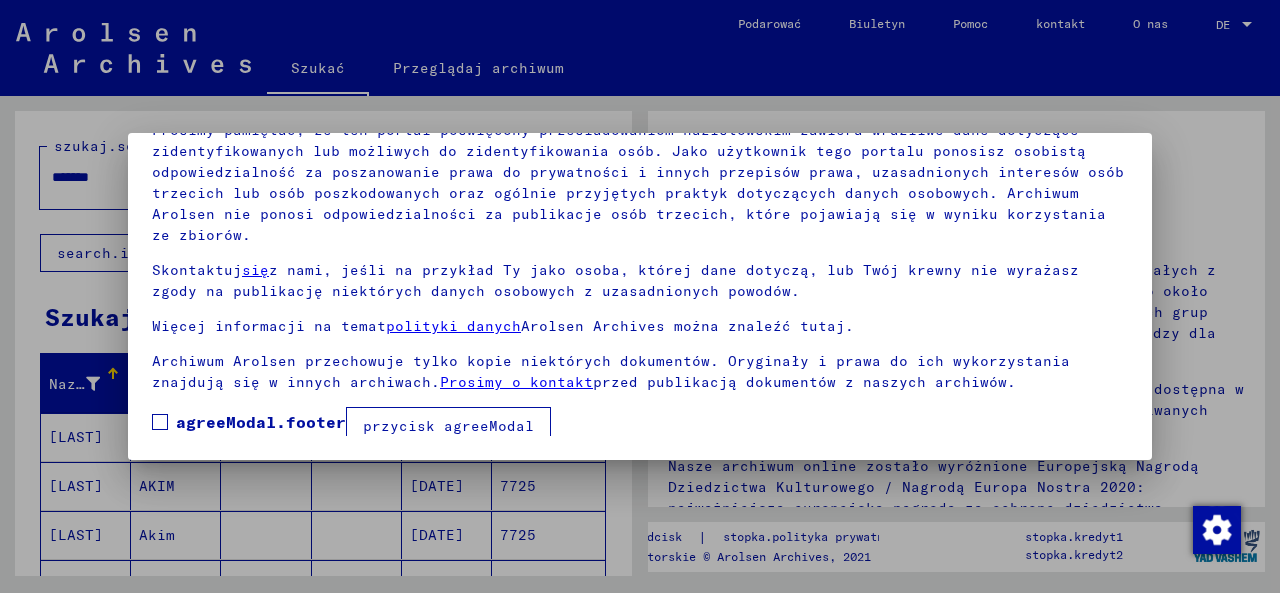 click at bounding box center (160, 422) 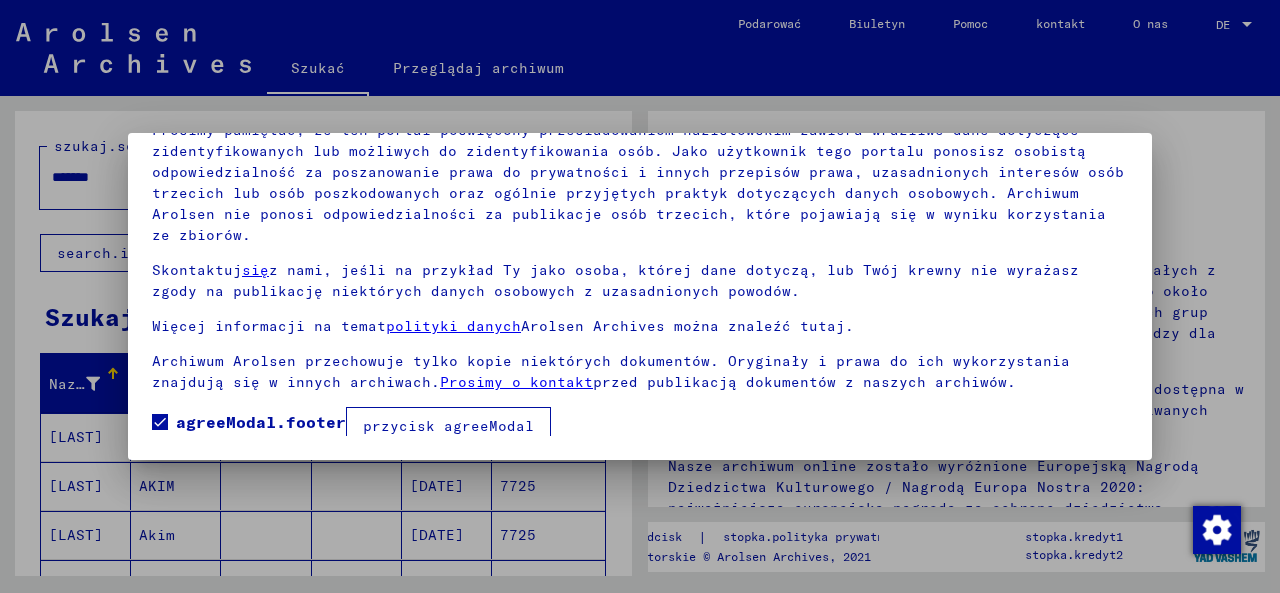 scroll, scrollTop: 8, scrollLeft: 0, axis: vertical 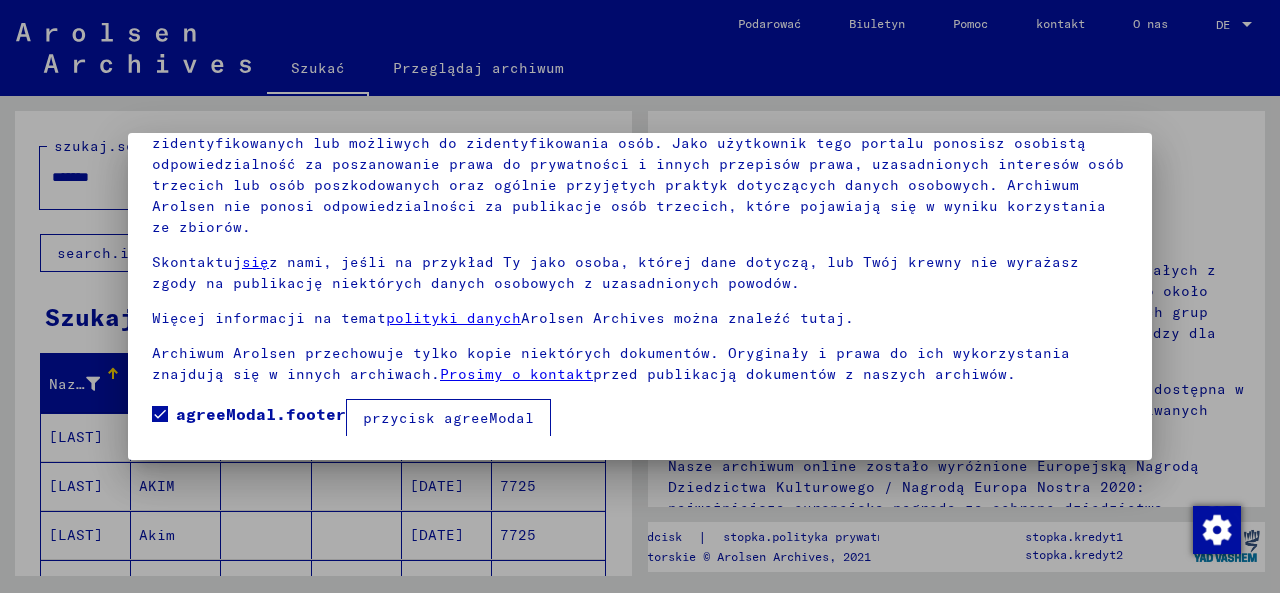 click on "przycisk agreeModal" at bounding box center [448, 418] 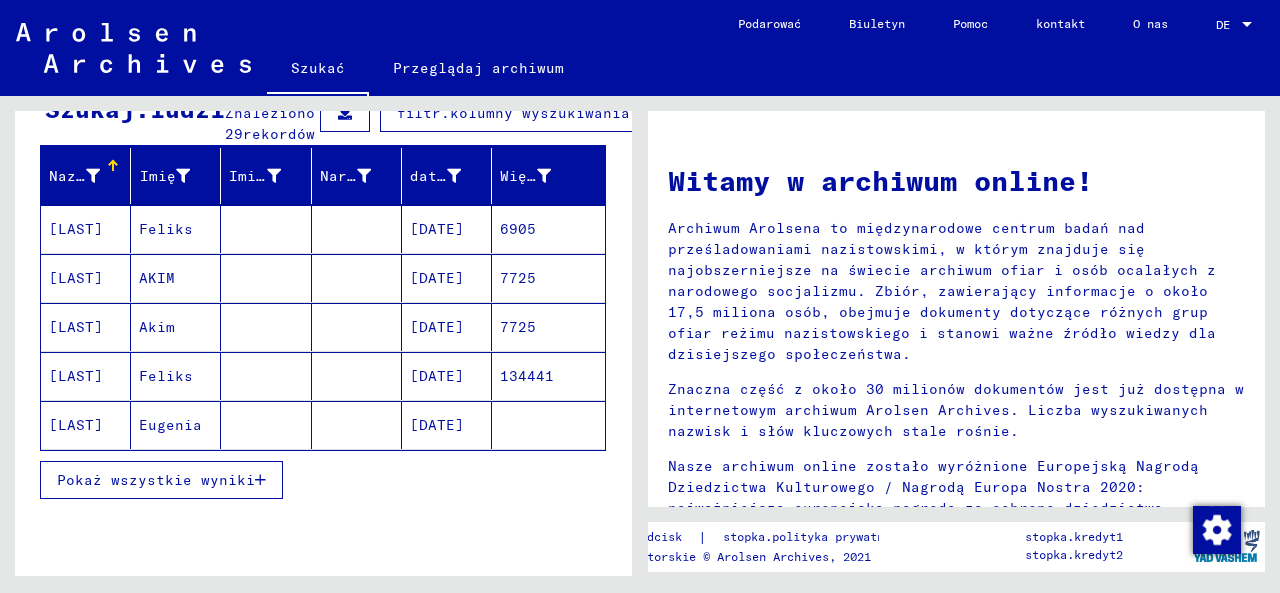 scroll, scrollTop: 220, scrollLeft: 0, axis: vertical 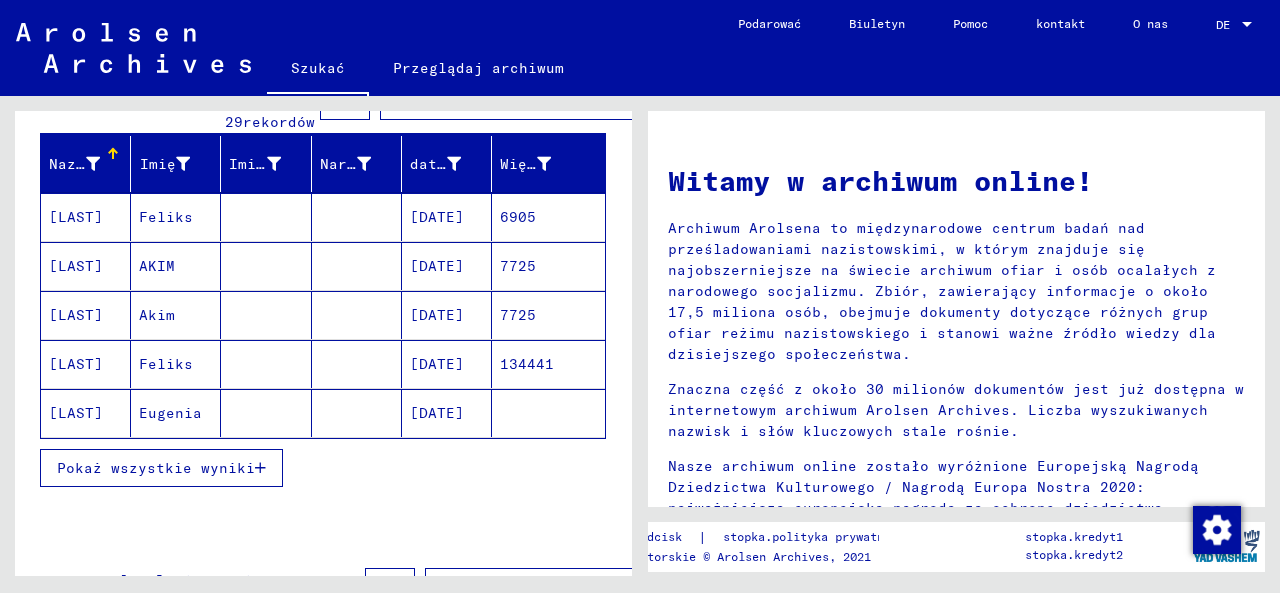 click on "Pokaż wszystkie wyniki" at bounding box center (156, 468) 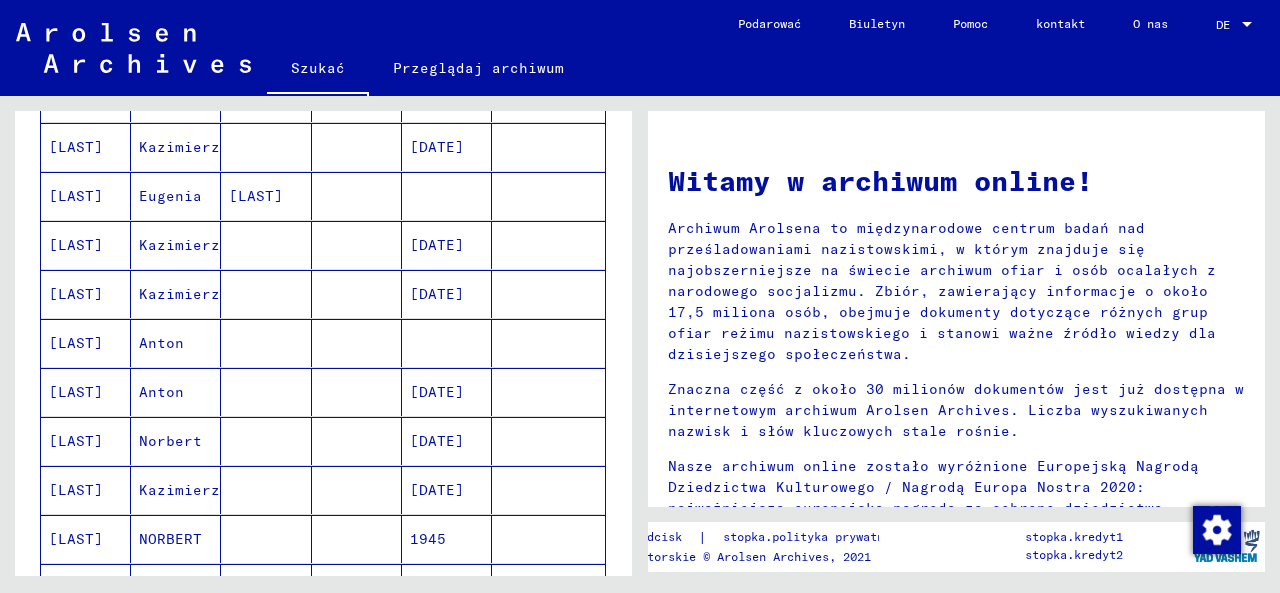 scroll, scrollTop: 794, scrollLeft: 0, axis: vertical 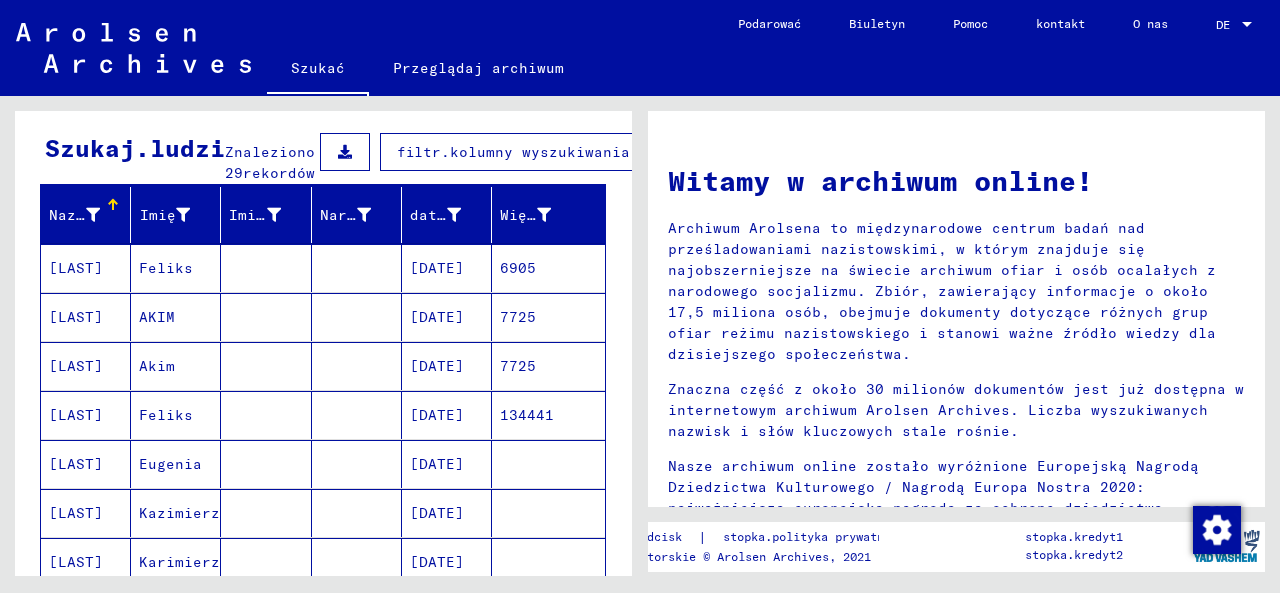 click on "[LAST]" at bounding box center [76, 366] 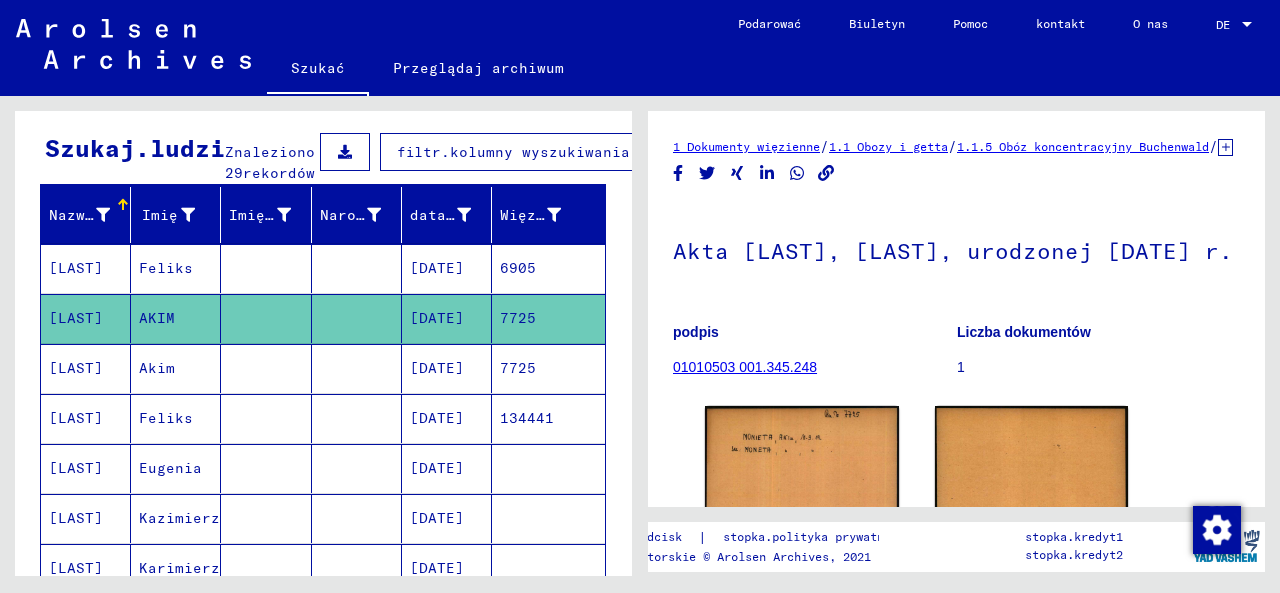 scroll, scrollTop: 0, scrollLeft: 0, axis: both 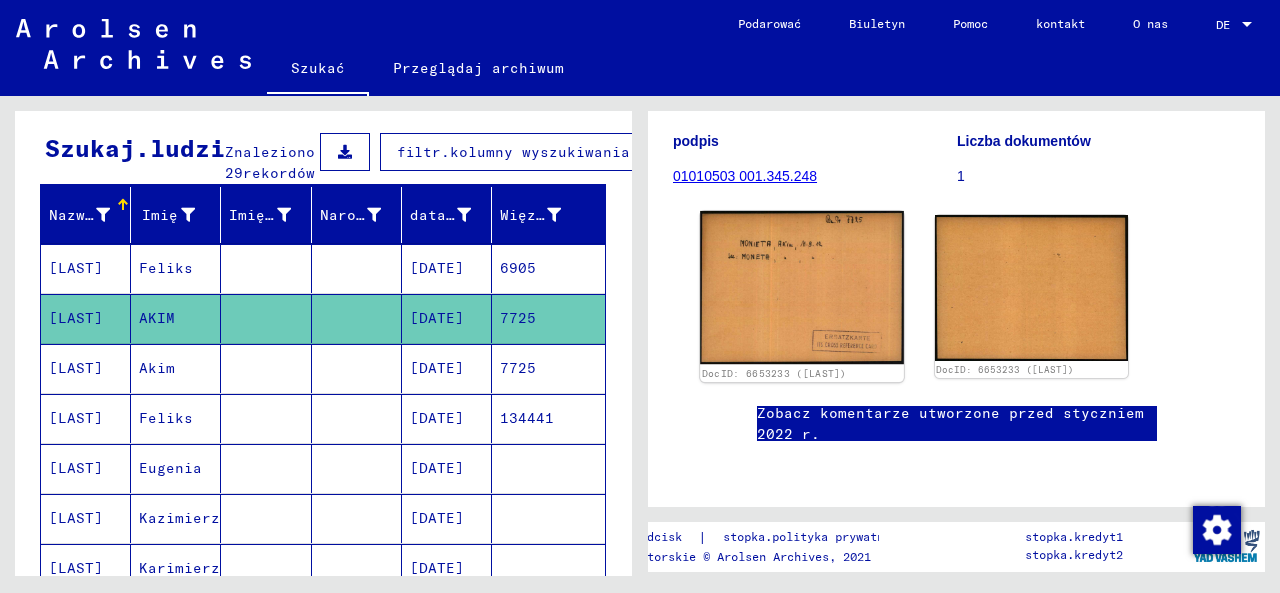 click 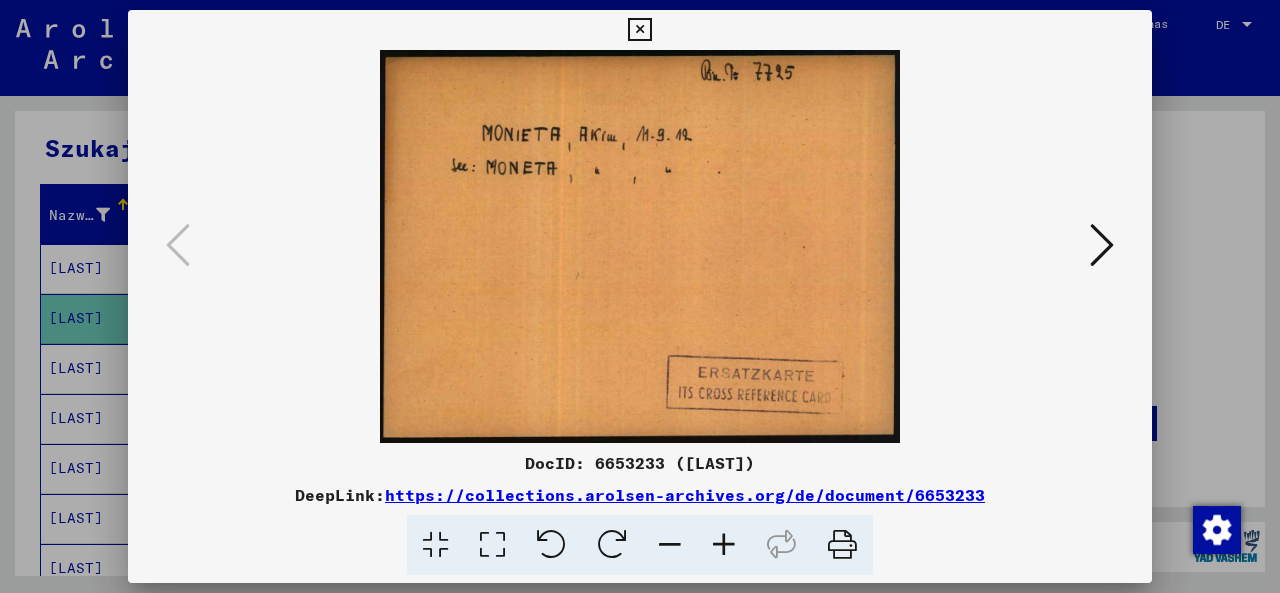 click at bounding box center [1102, 246] 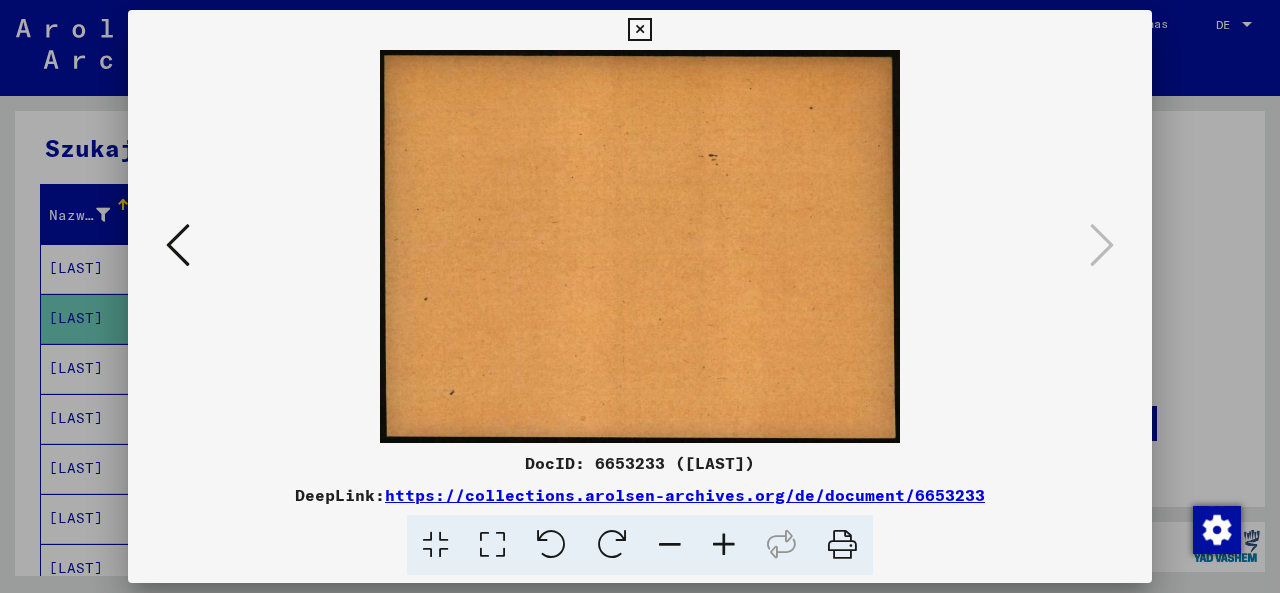 click at bounding box center (178, 245) 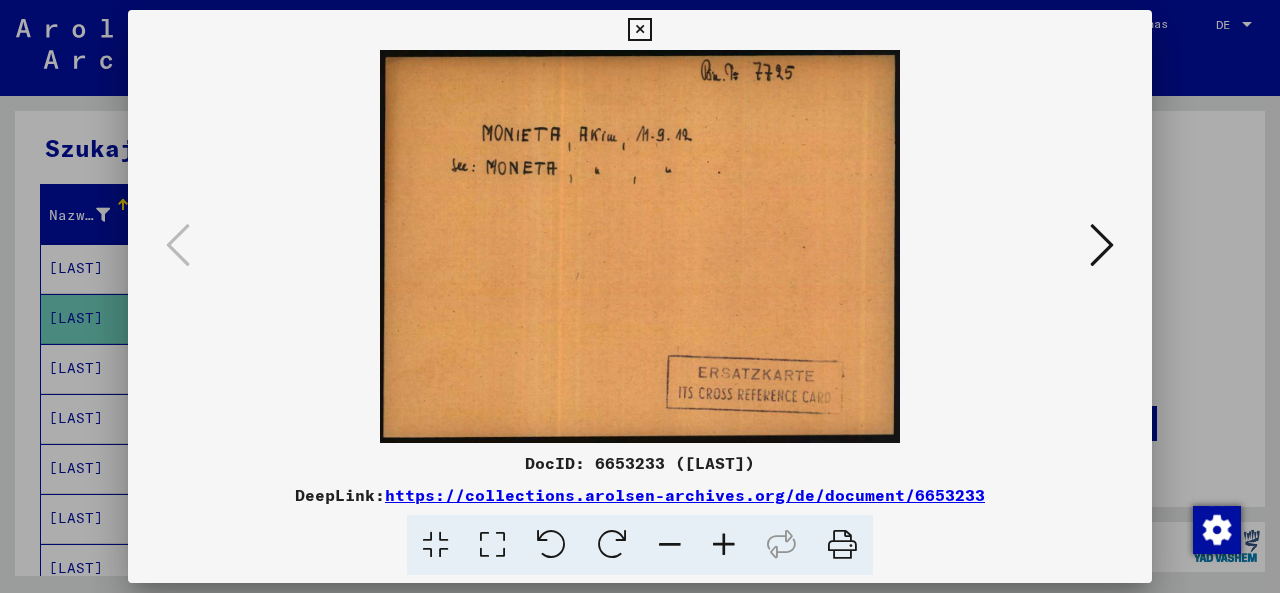 click at bounding box center [639, 30] 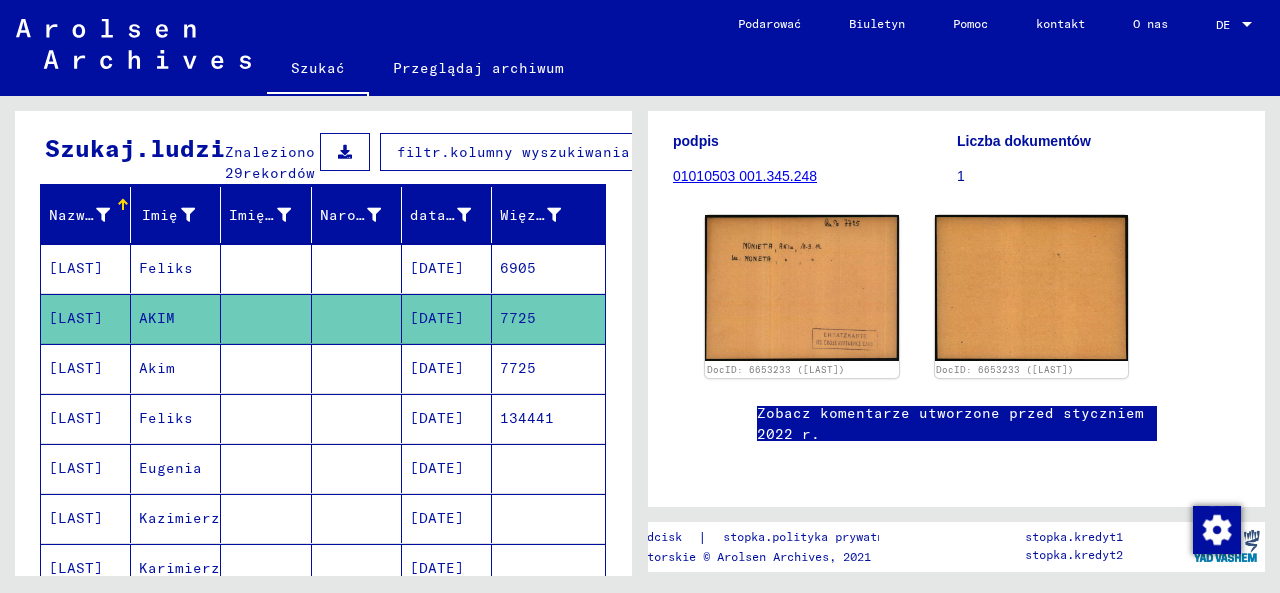 scroll, scrollTop: 356, scrollLeft: 0, axis: vertical 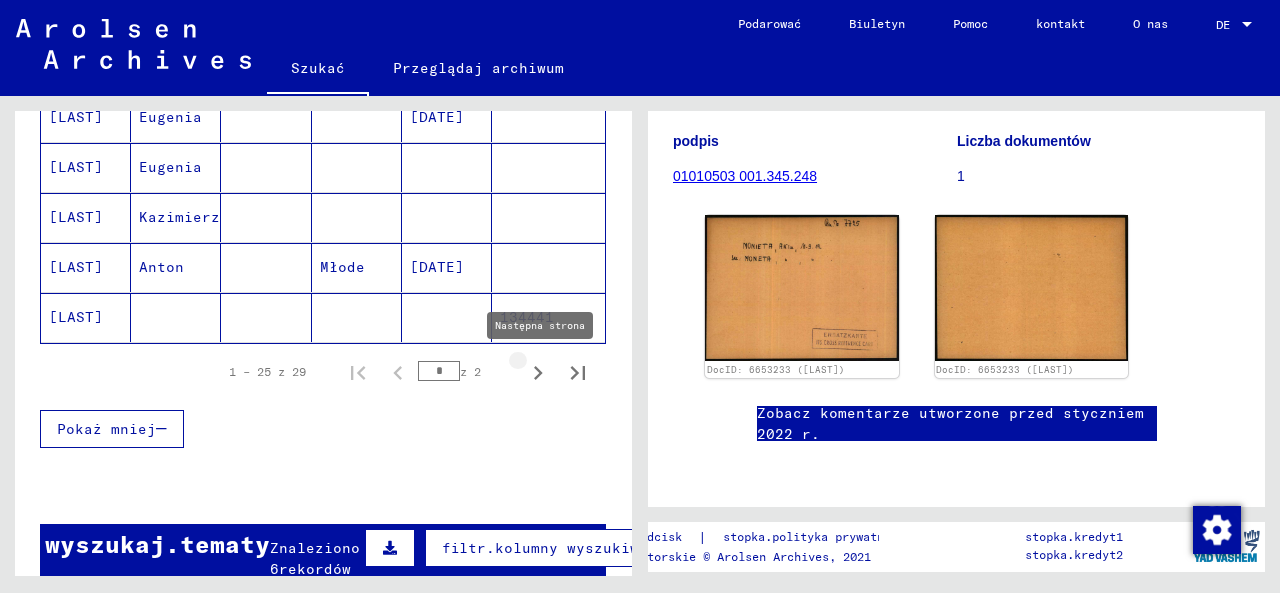click 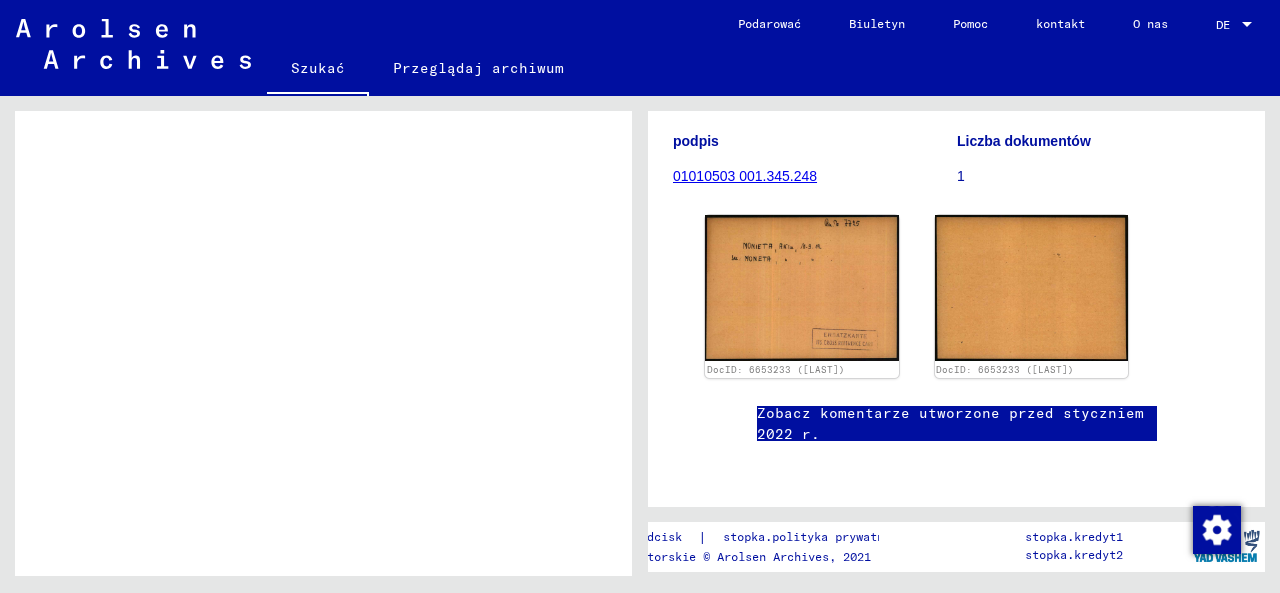 scroll, scrollTop: 728, scrollLeft: 0, axis: vertical 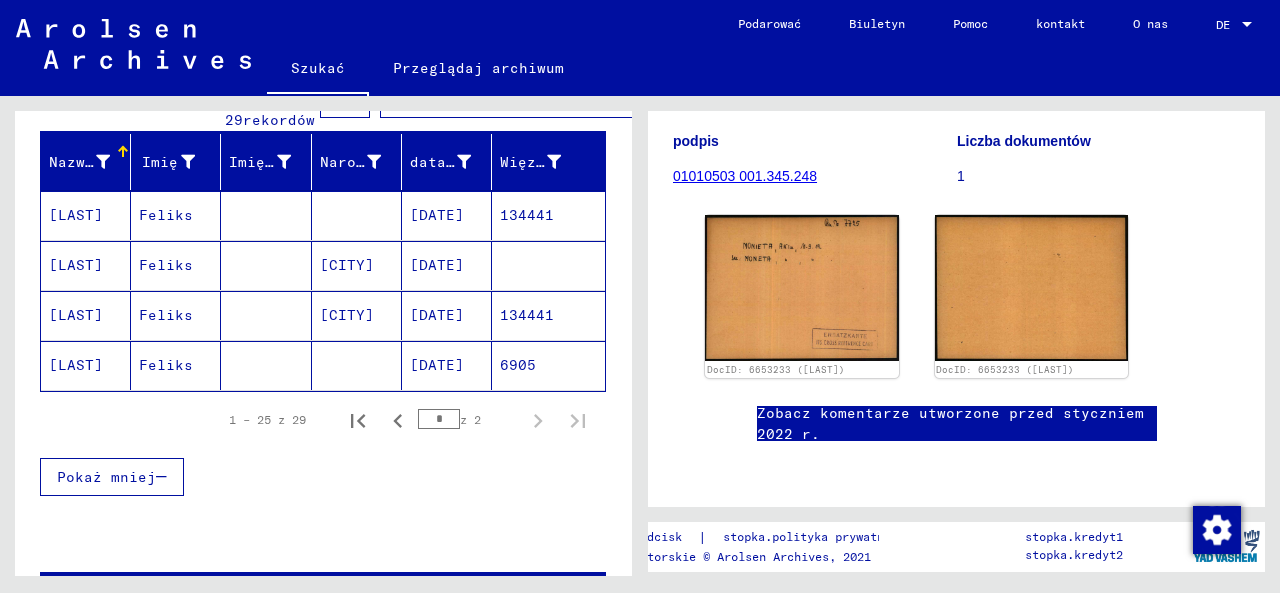 click on "[DATE]" at bounding box center [437, 265] 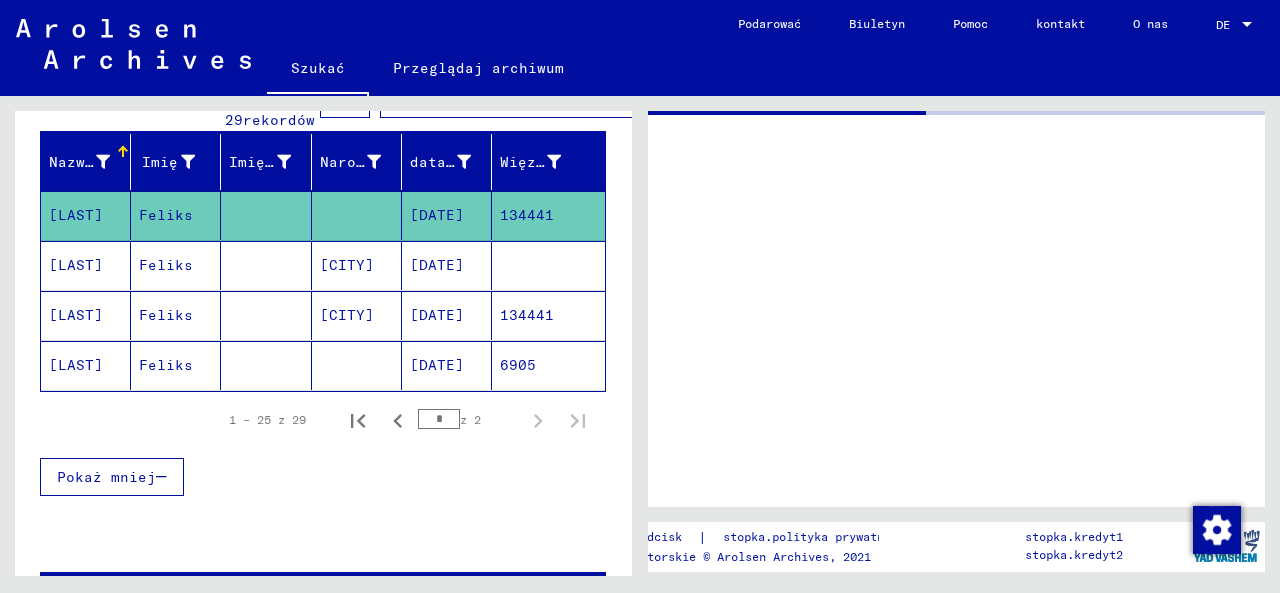 scroll, scrollTop: 0, scrollLeft: 0, axis: both 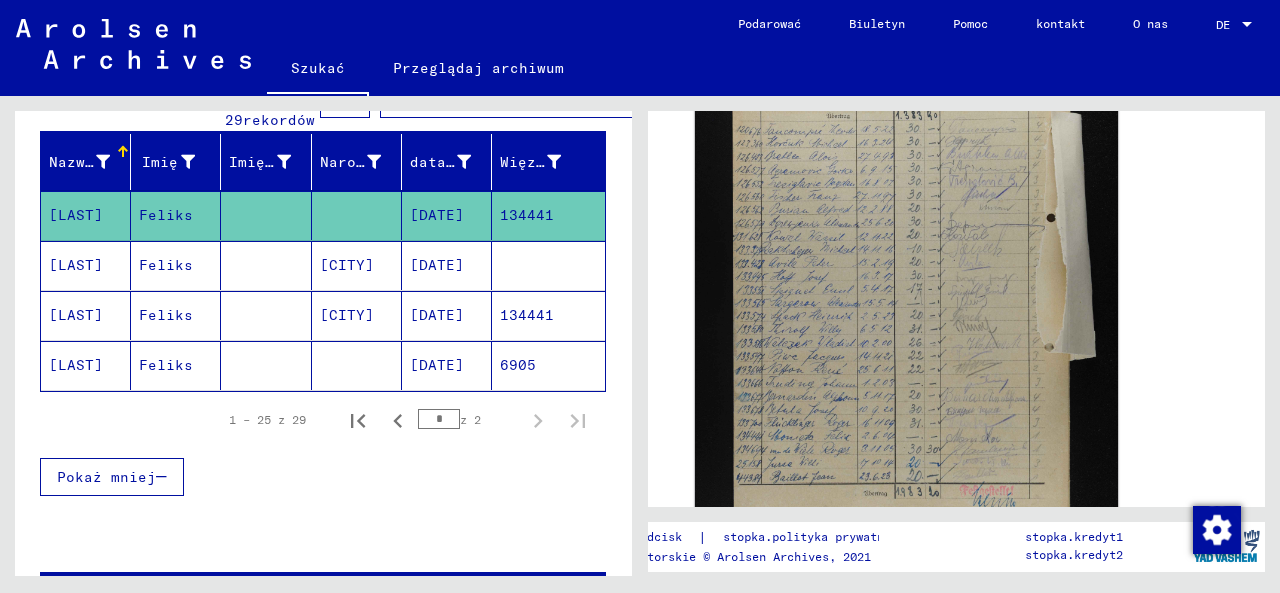 click 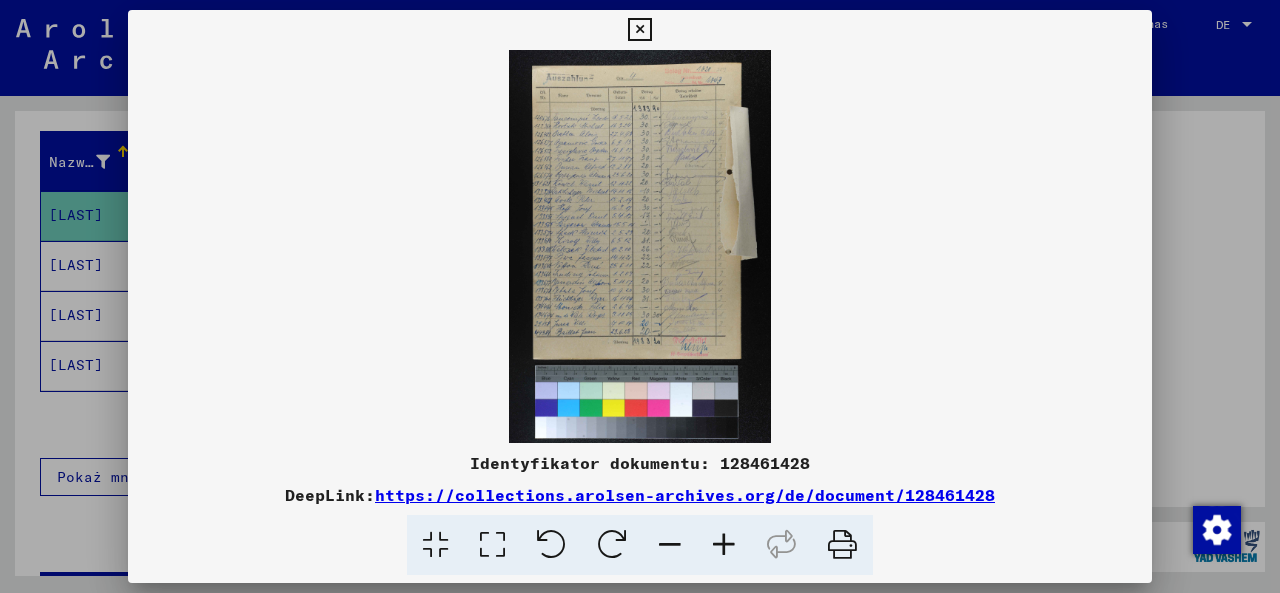 click at bounding box center (640, 246) 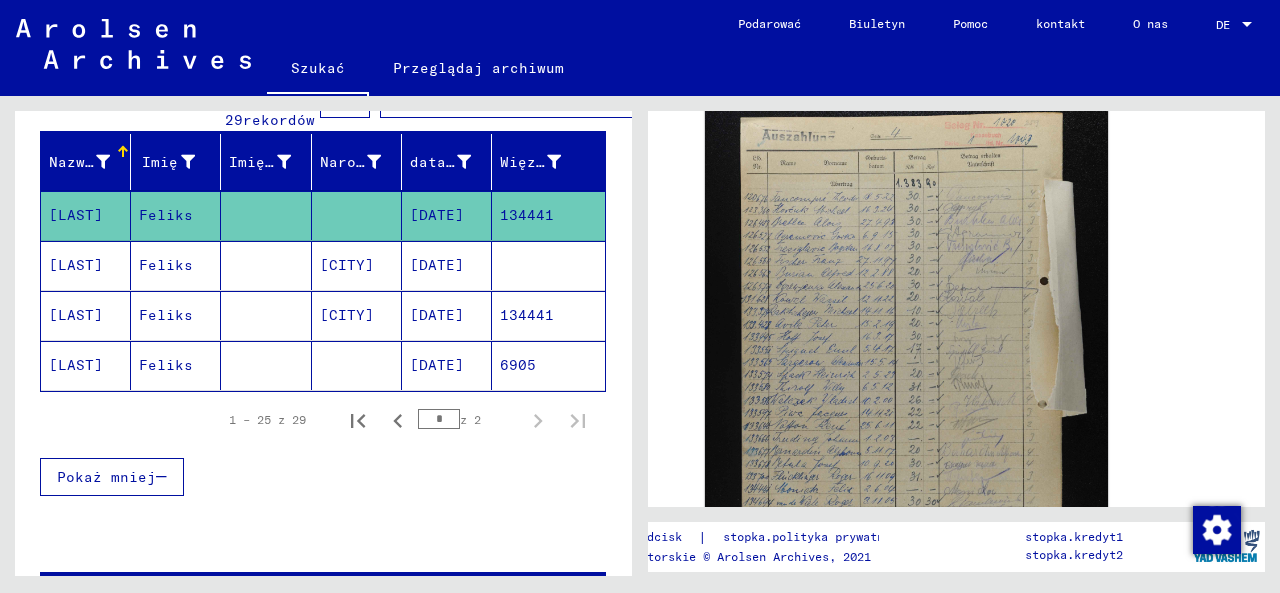 scroll, scrollTop: 480, scrollLeft: 0, axis: vertical 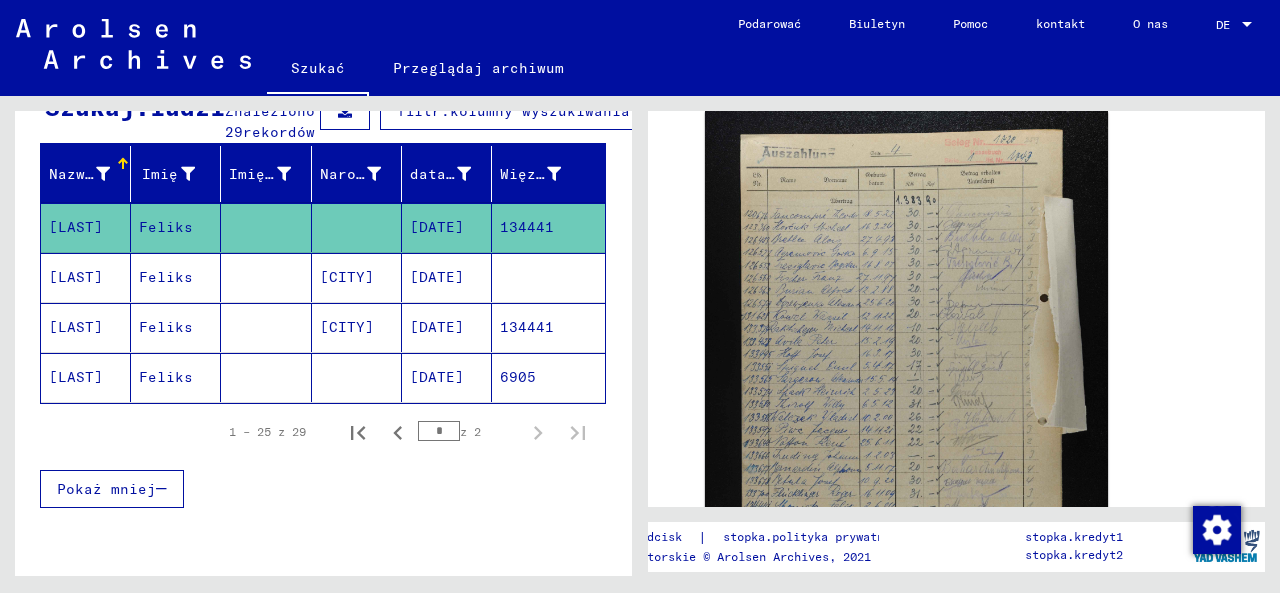 click on "[DATE]" at bounding box center [437, 327] 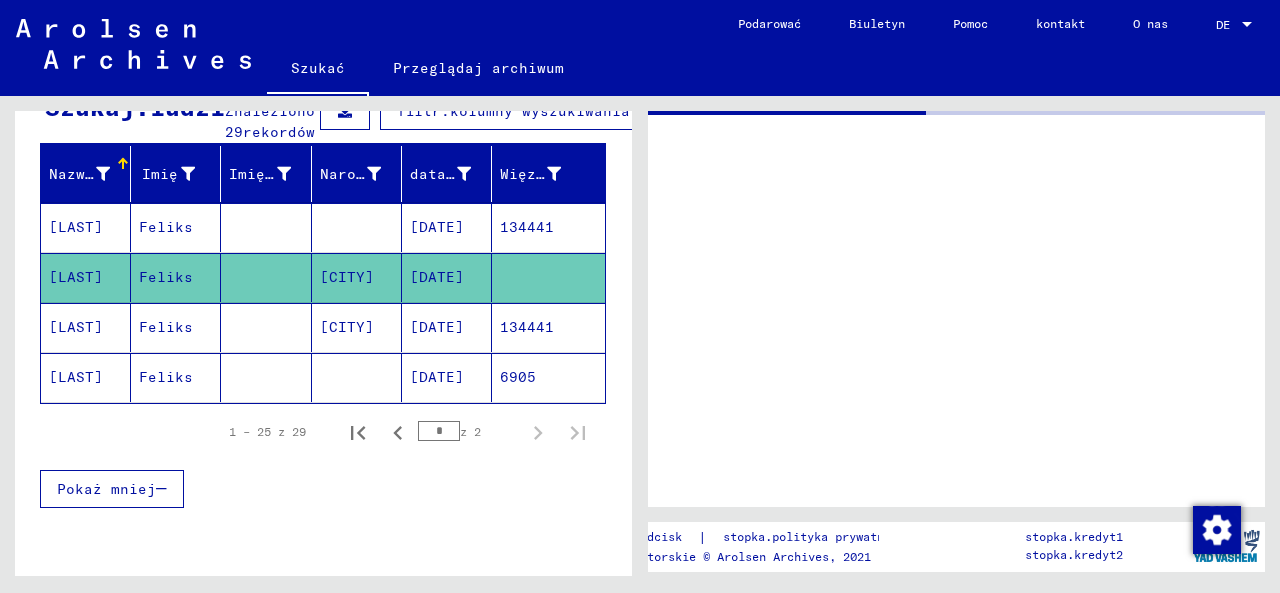 scroll, scrollTop: 0, scrollLeft: 0, axis: both 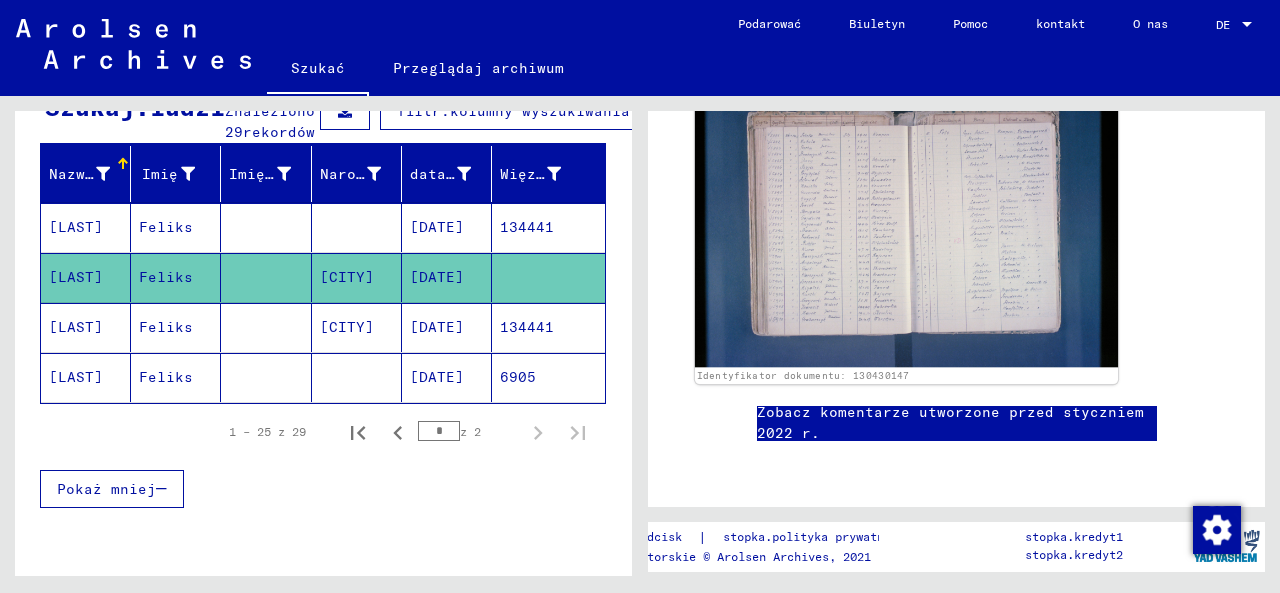 click 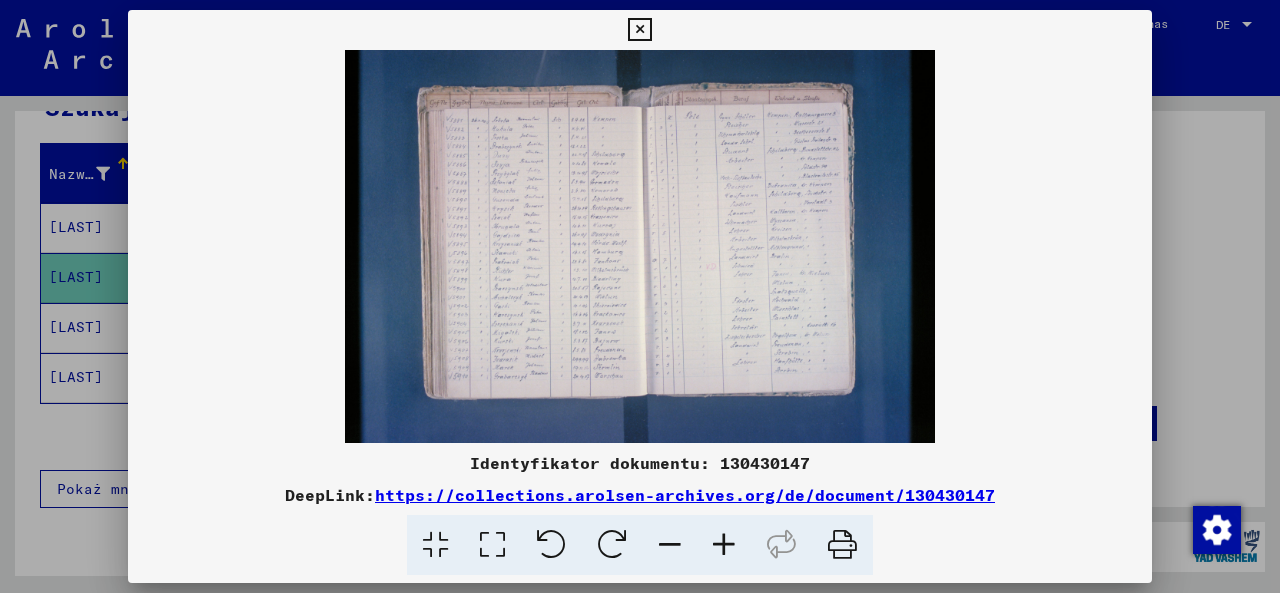 click at bounding box center [640, 246] 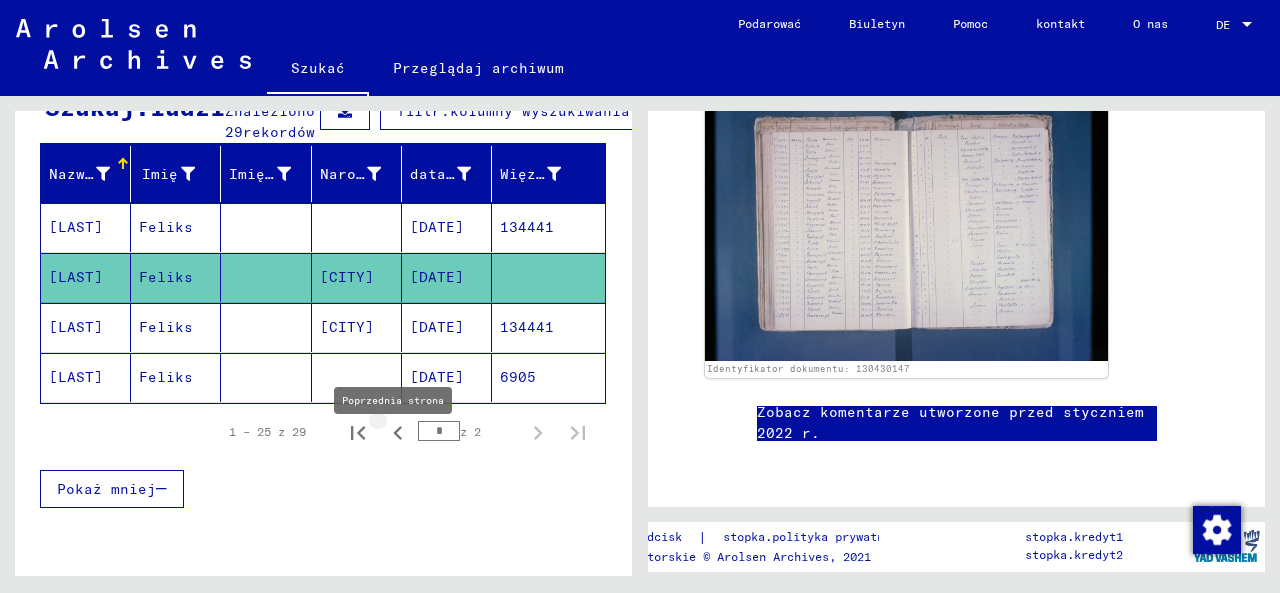 click 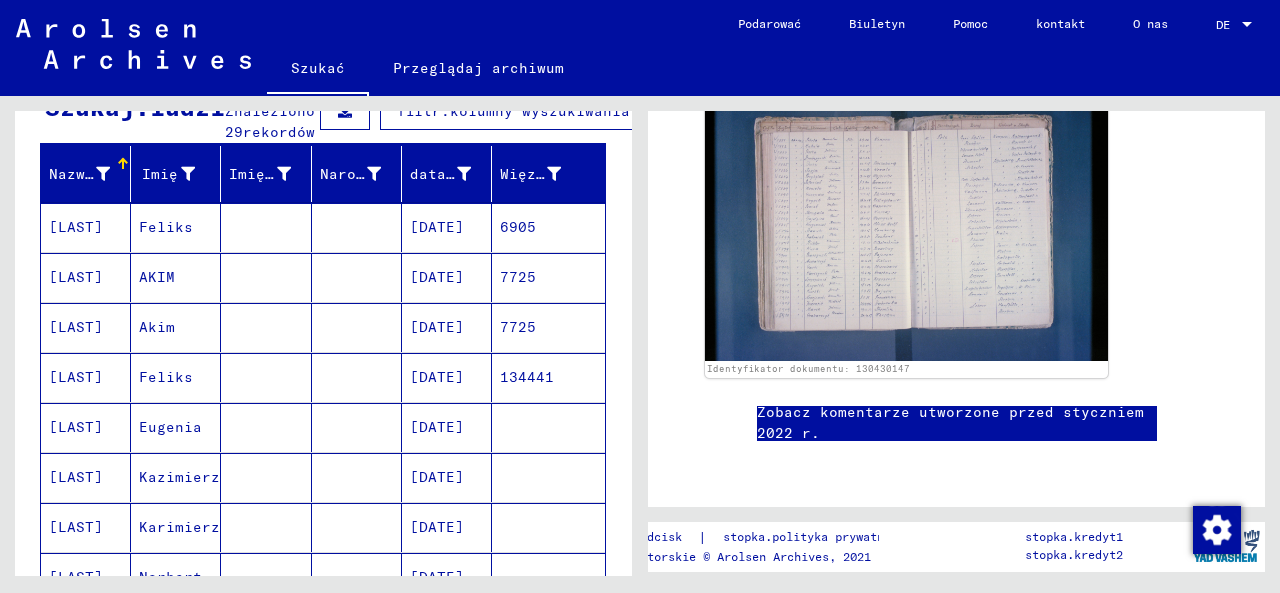 drag, startPoint x: 485, startPoint y: 303, endPoint x: 160, endPoint y: 349, distance: 328.23923 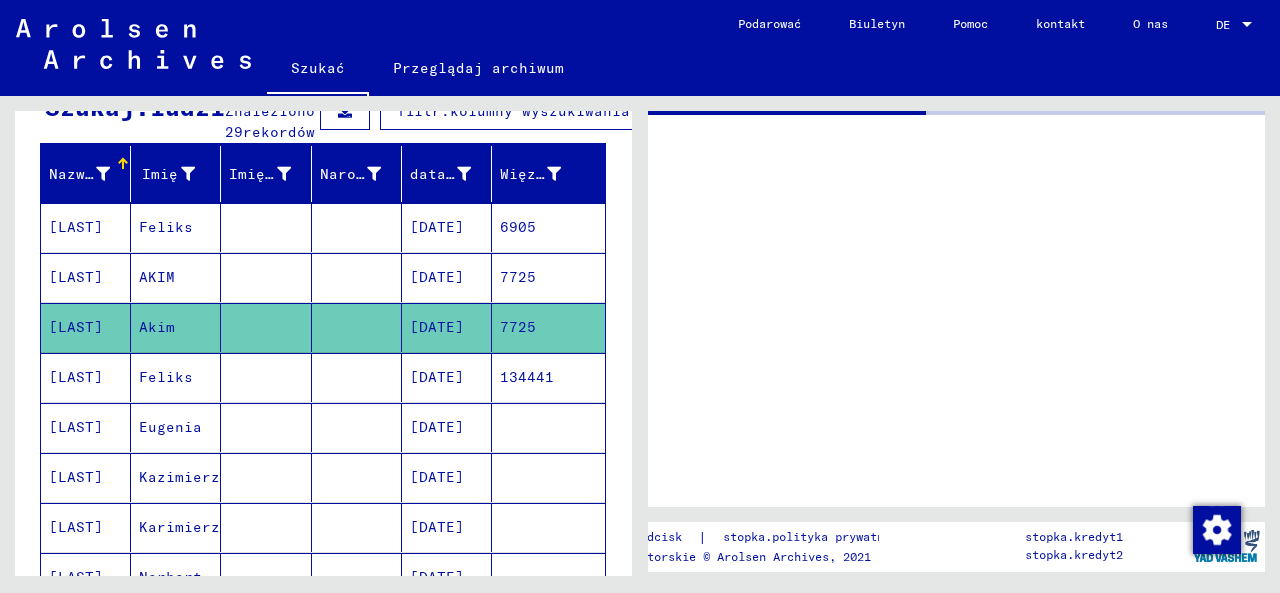 scroll, scrollTop: 0, scrollLeft: 0, axis: both 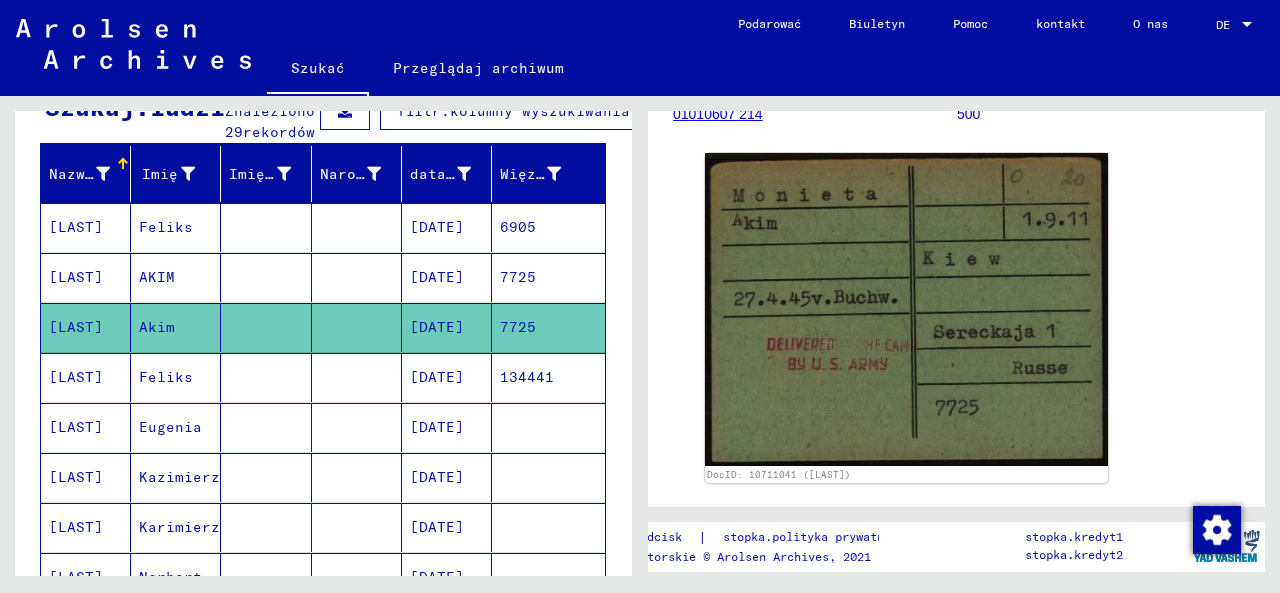 click on "[DATE]" at bounding box center [437, 427] 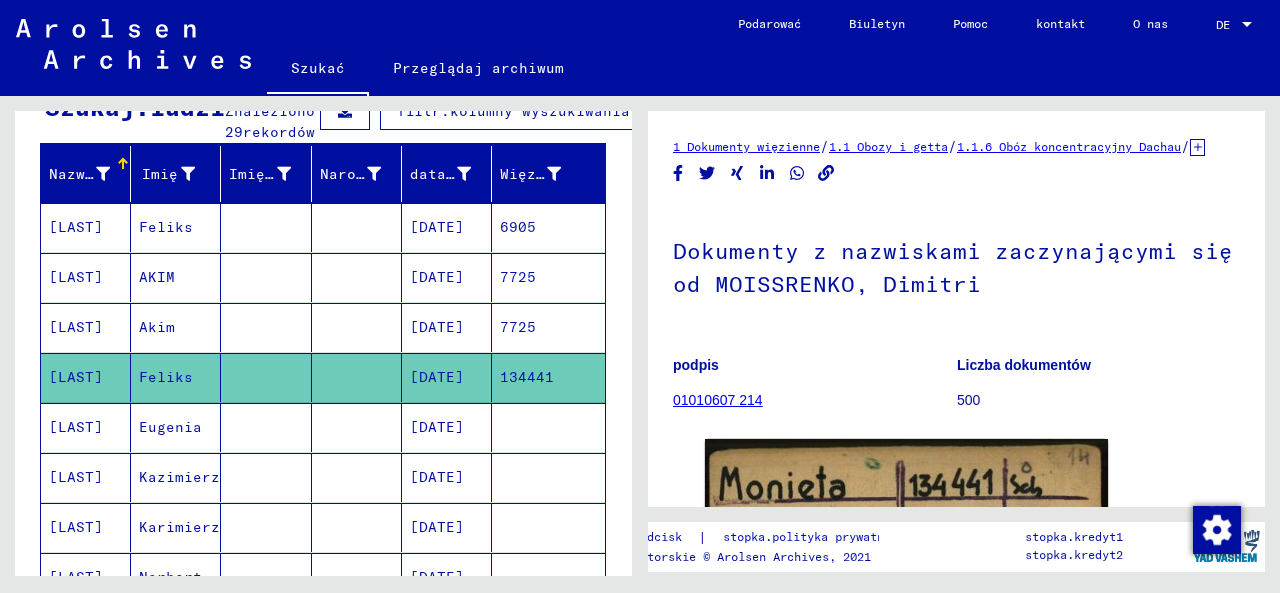 scroll, scrollTop: 0, scrollLeft: 0, axis: both 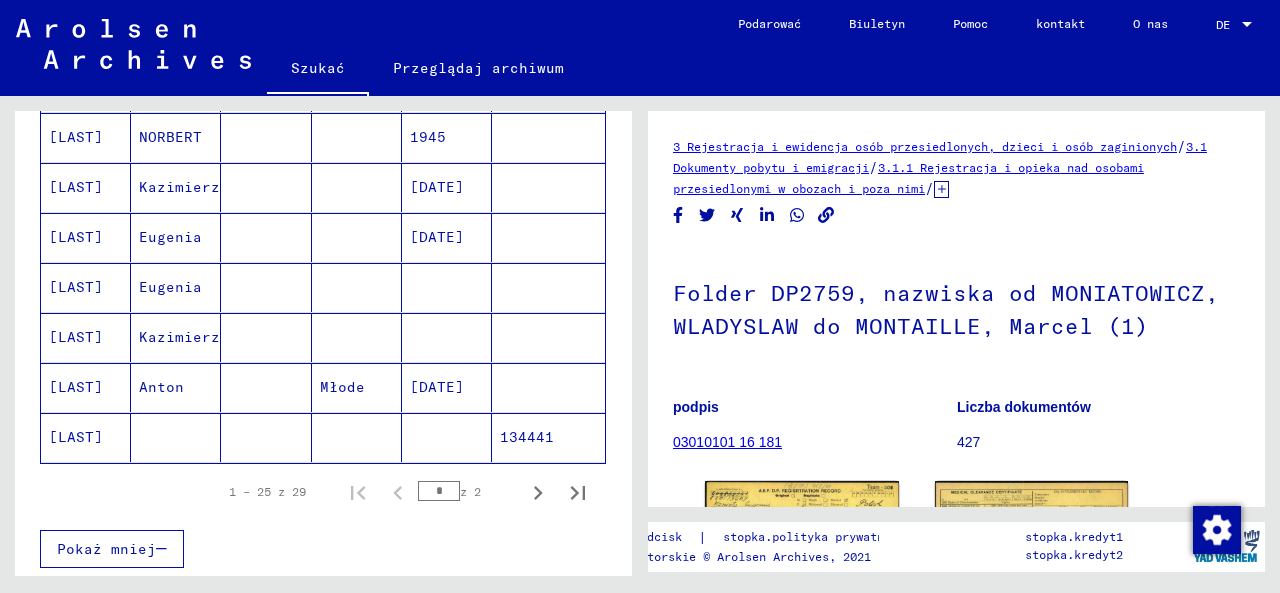 click on "Młode" 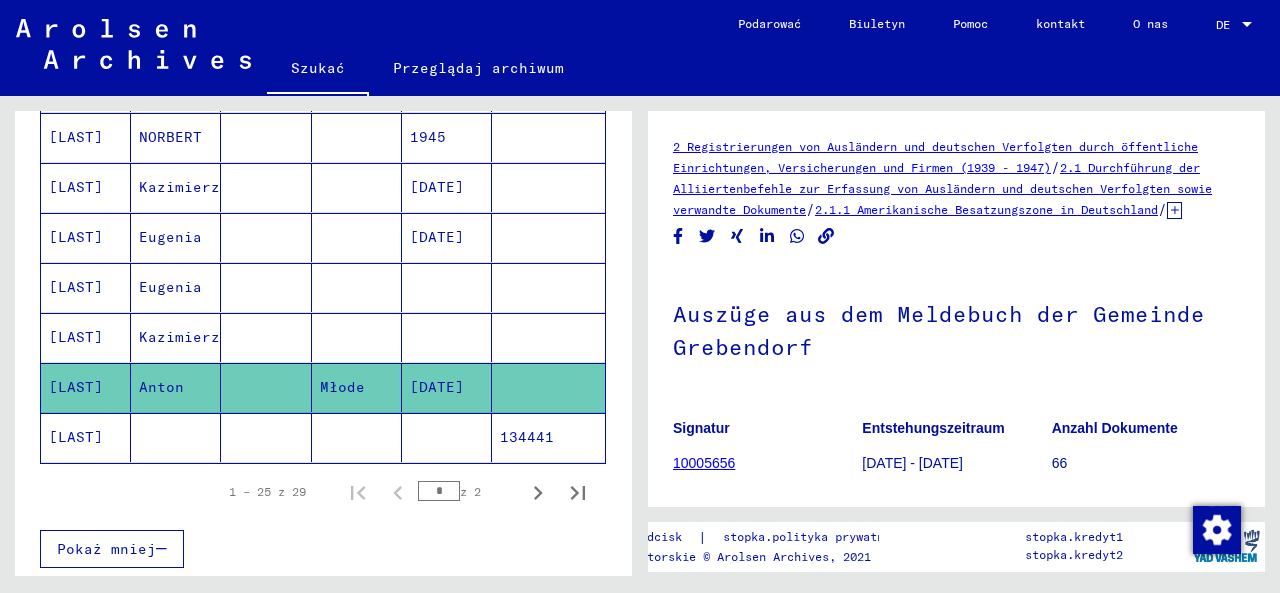 scroll, scrollTop: 0, scrollLeft: 0, axis: both 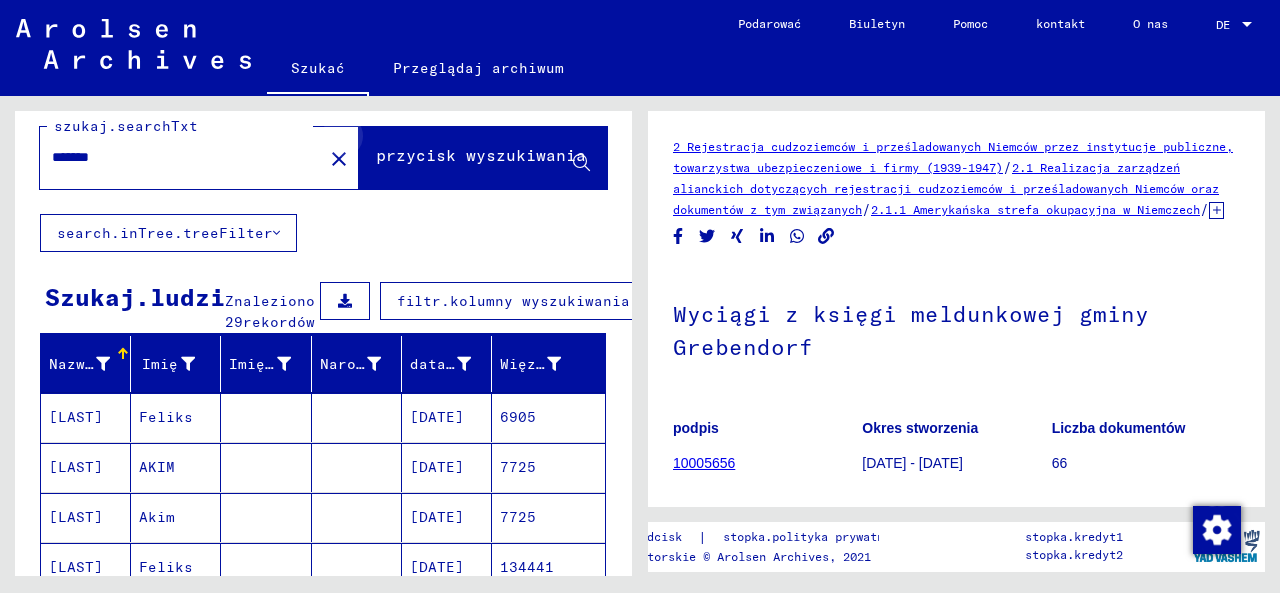click 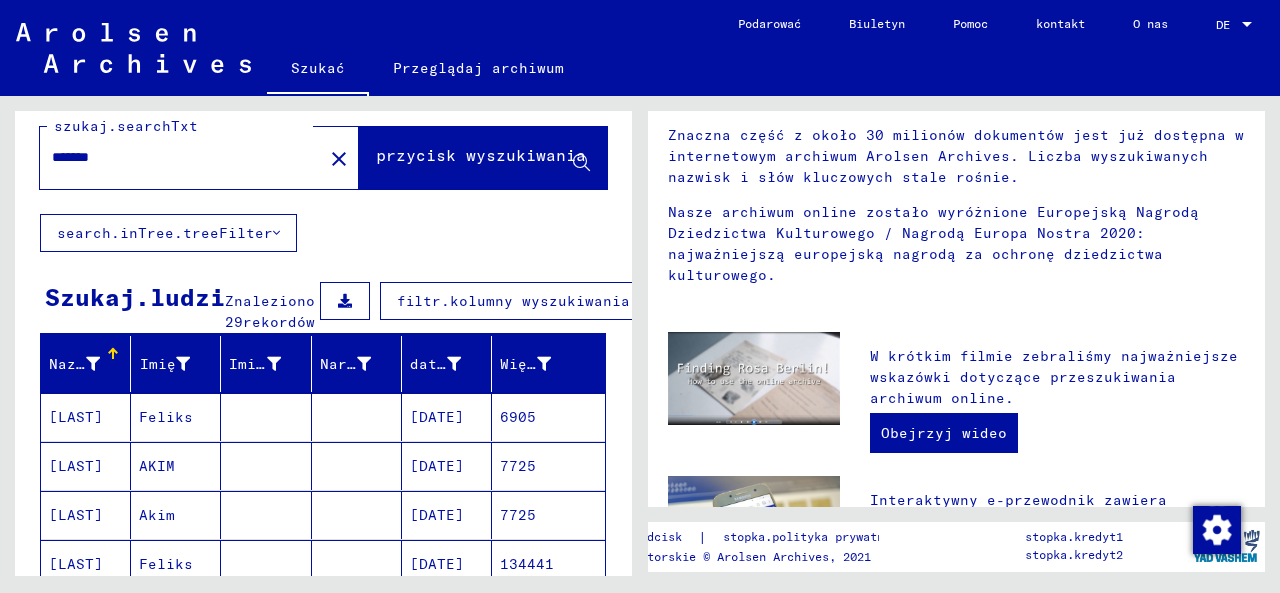 scroll, scrollTop: 220, scrollLeft: 0, axis: vertical 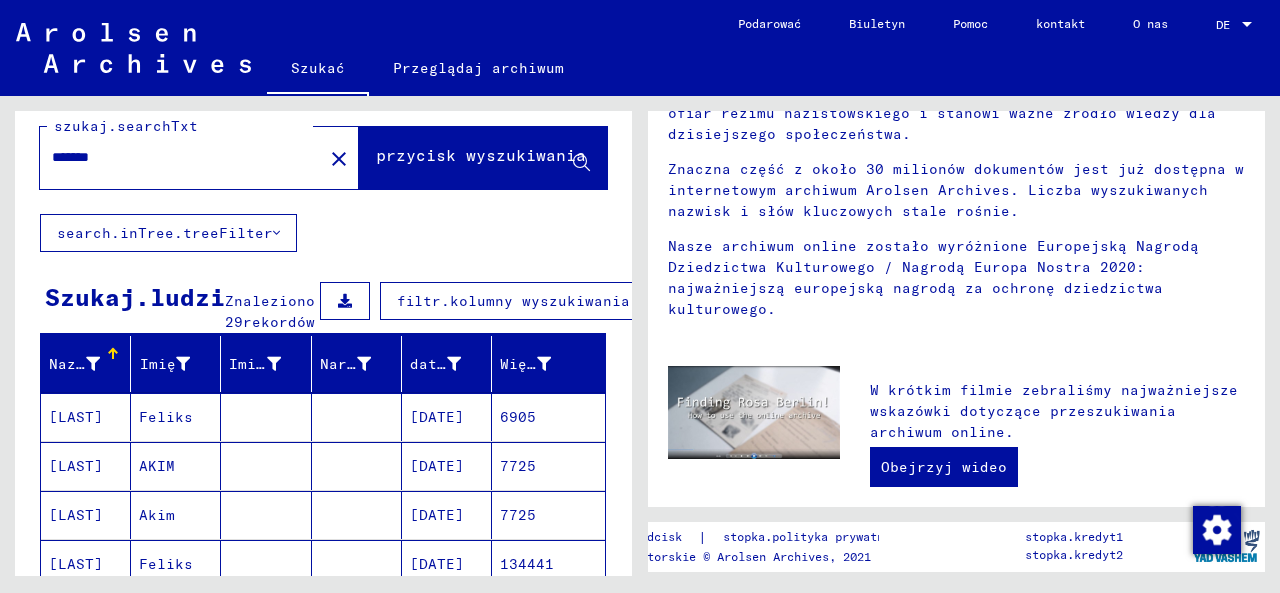 drag, startPoint x: 15, startPoint y: 17, endPoint x: 560, endPoint y: 93, distance: 550.27356 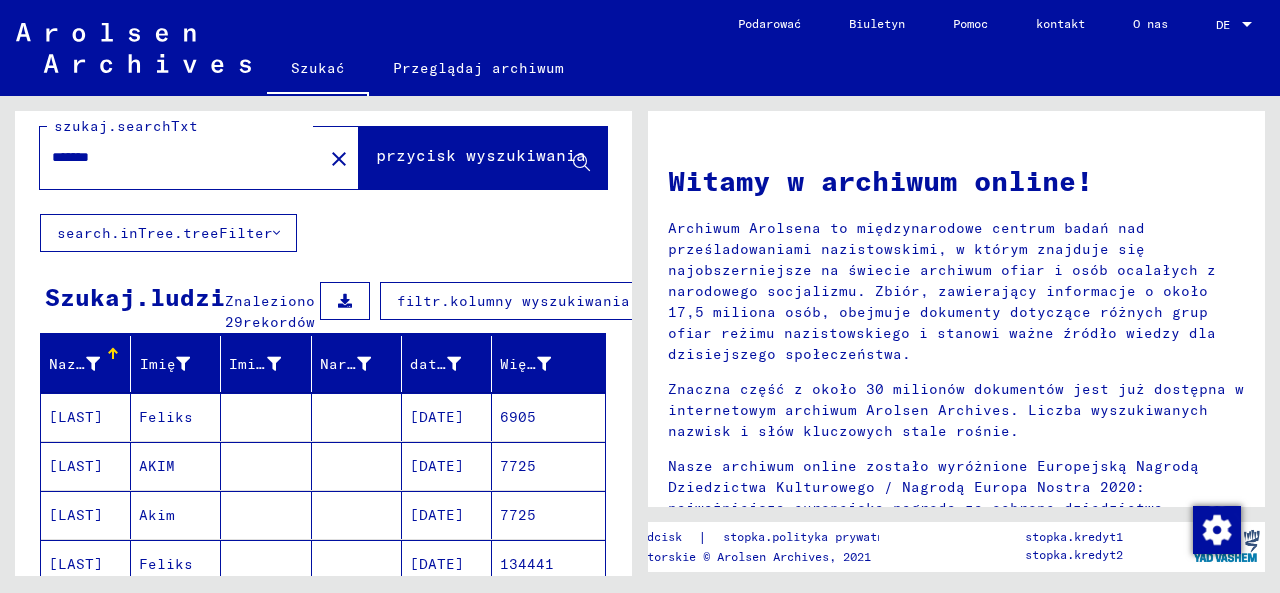 drag, startPoint x: 677, startPoint y: 177, endPoint x: 940, endPoint y: 352, distance: 315.9019 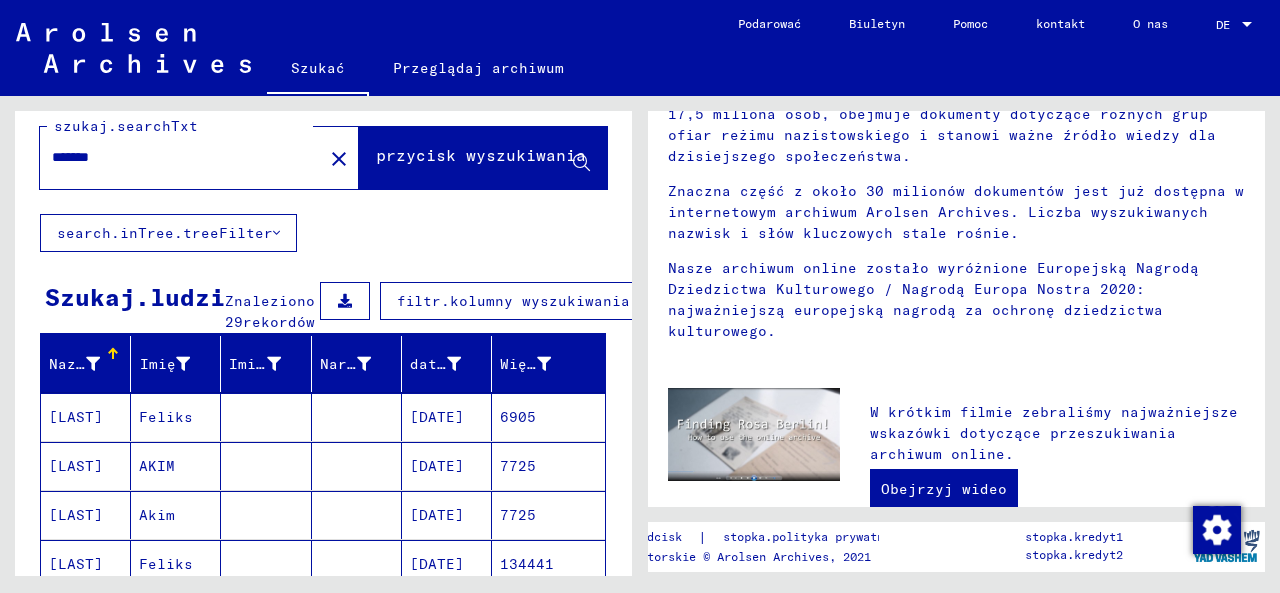 scroll, scrollTop: 159, scrollLeft: 0, axis: vertical 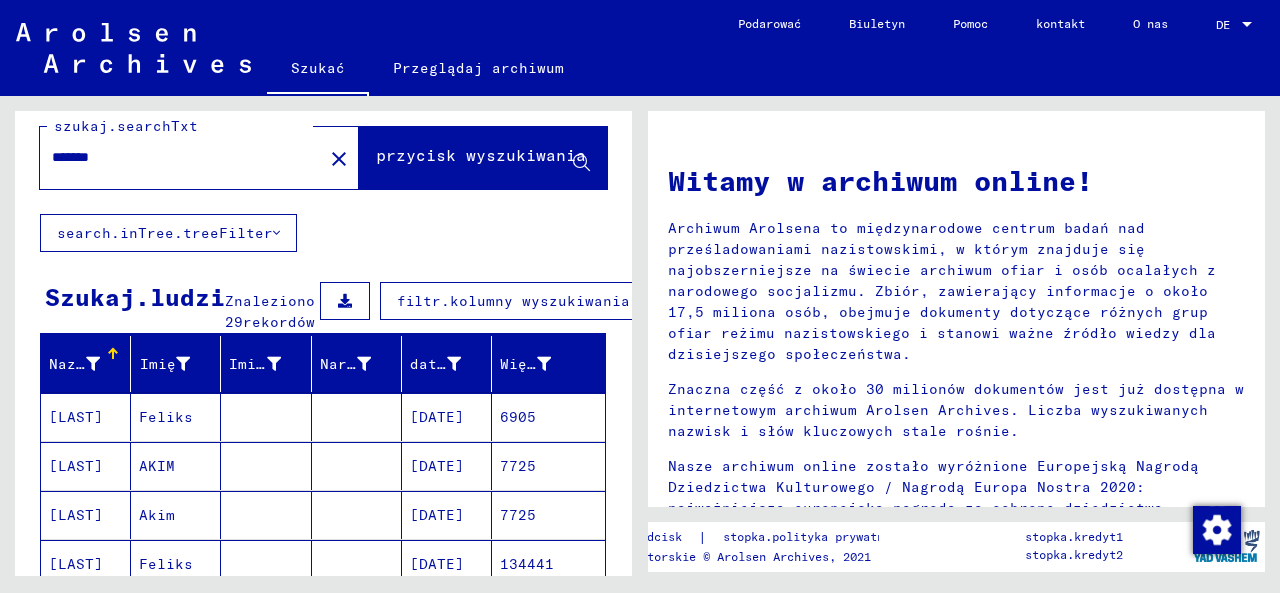 drag, startPoint x: 778, startPoint y: 381, endPoint x: 587, endPoint y: 108, distance: 333.18164 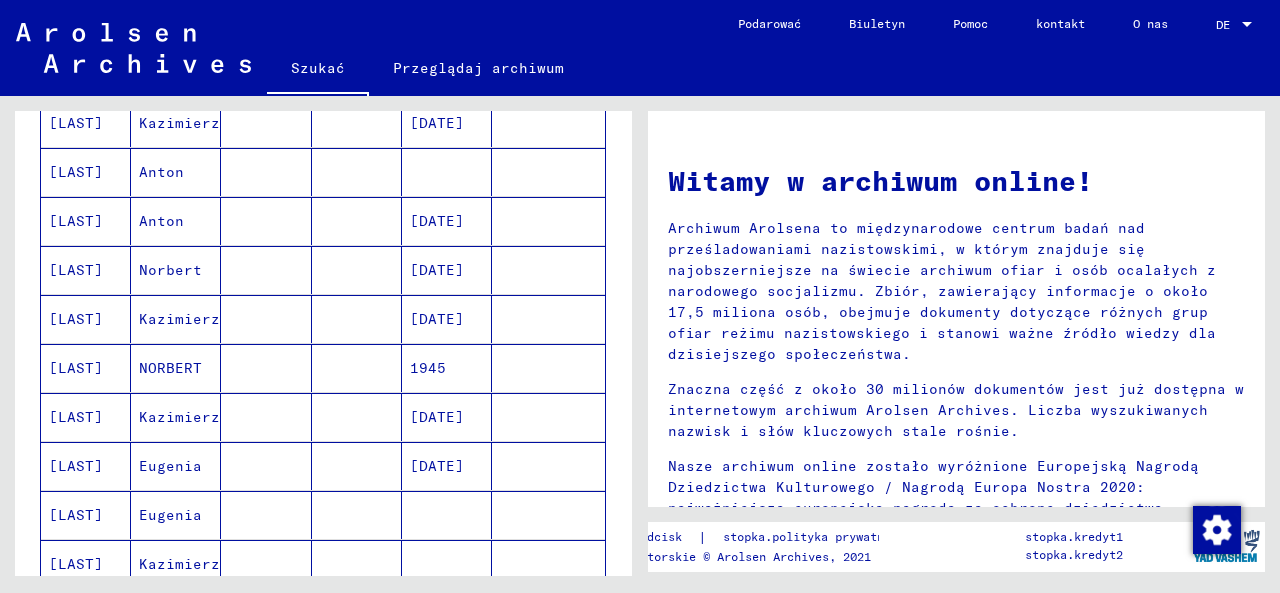 scroll, scrollTop: 1022, scrollLeft: 0, axis: vertical 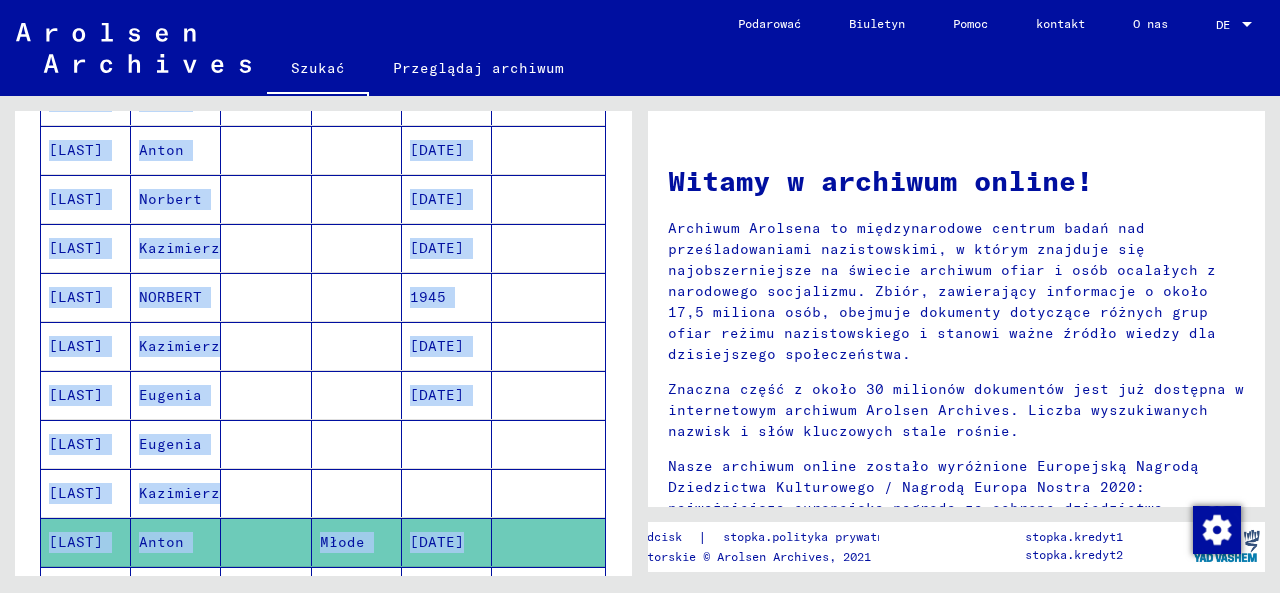 drag, startPoint x: 47, startPoint y: 367, endPoint x: 516, endPoint y: 534, distance: 497.84537 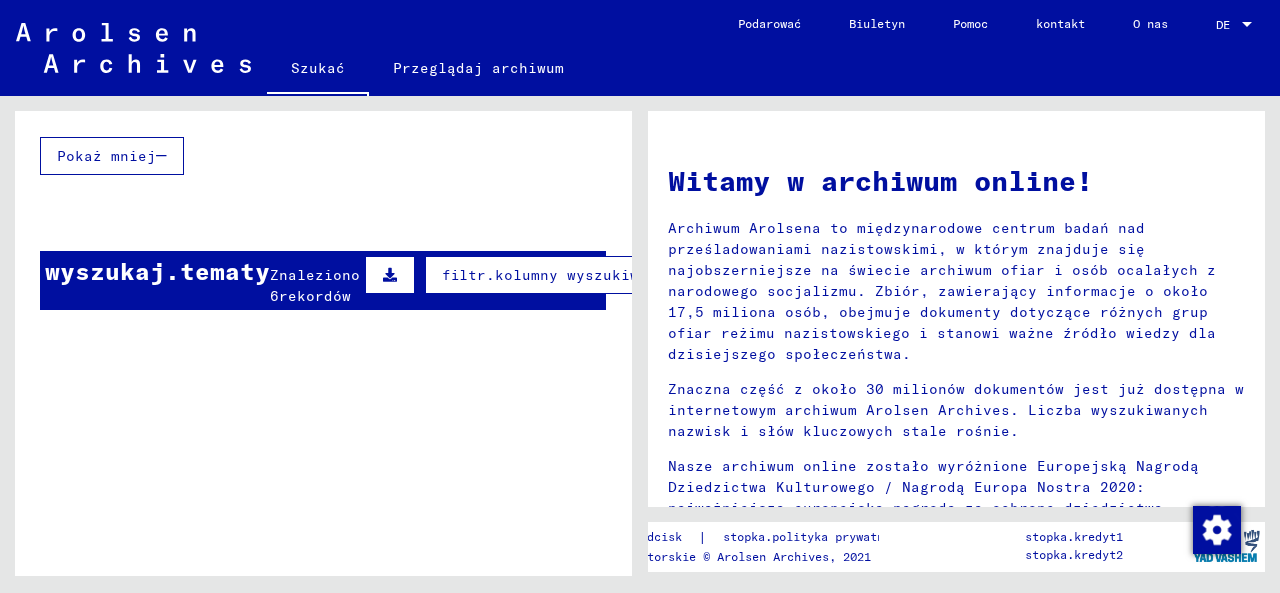 scroll, scrollTop: 1437, scrollLeft: 0, axis: vertical 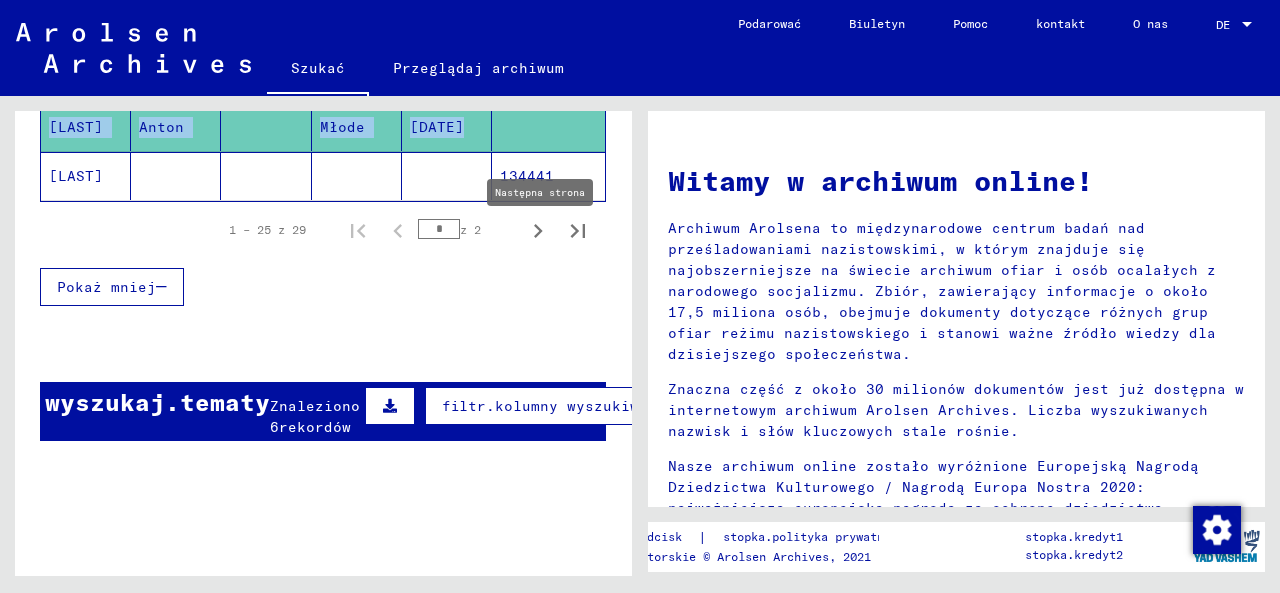 click 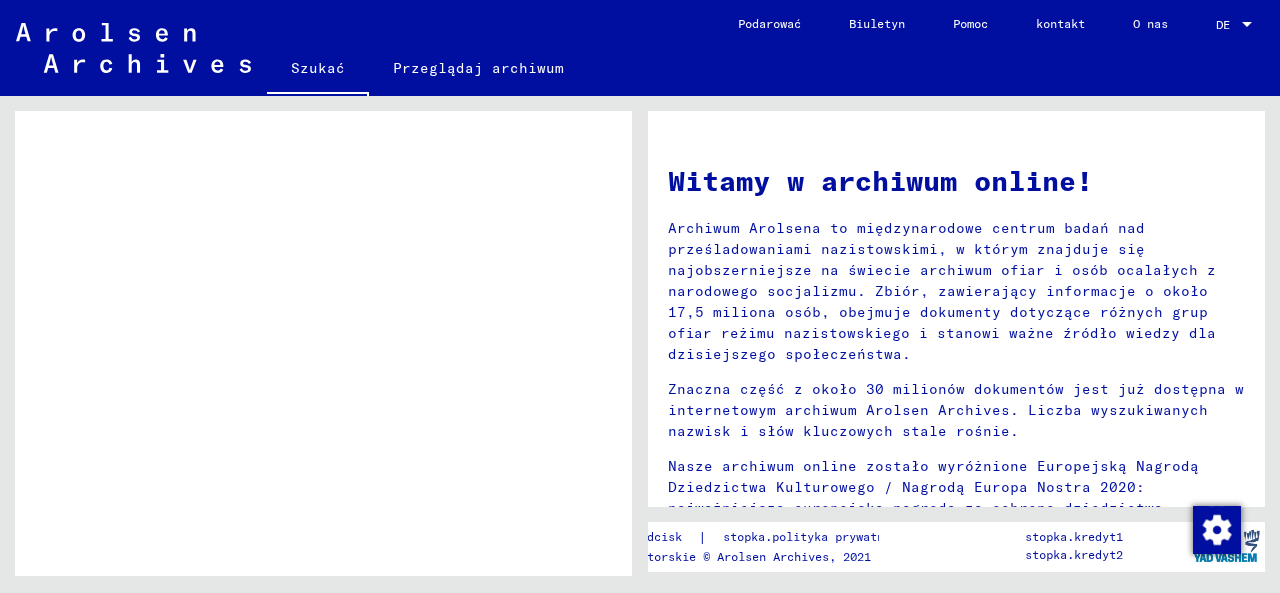 scroll, scrollTop: 840, scrollLeft: 0, axis: vertical 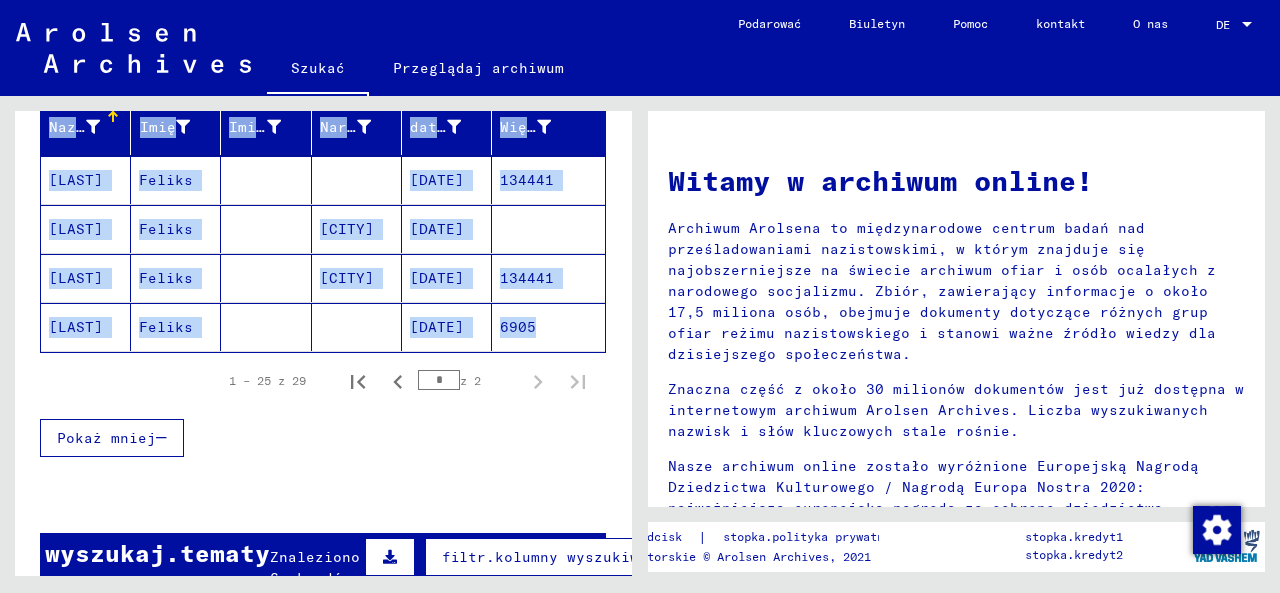 drag, startPoint x: 538, startPoint y: 357, endPoint x: 47, endPoint y: 161, distance: 528.67474 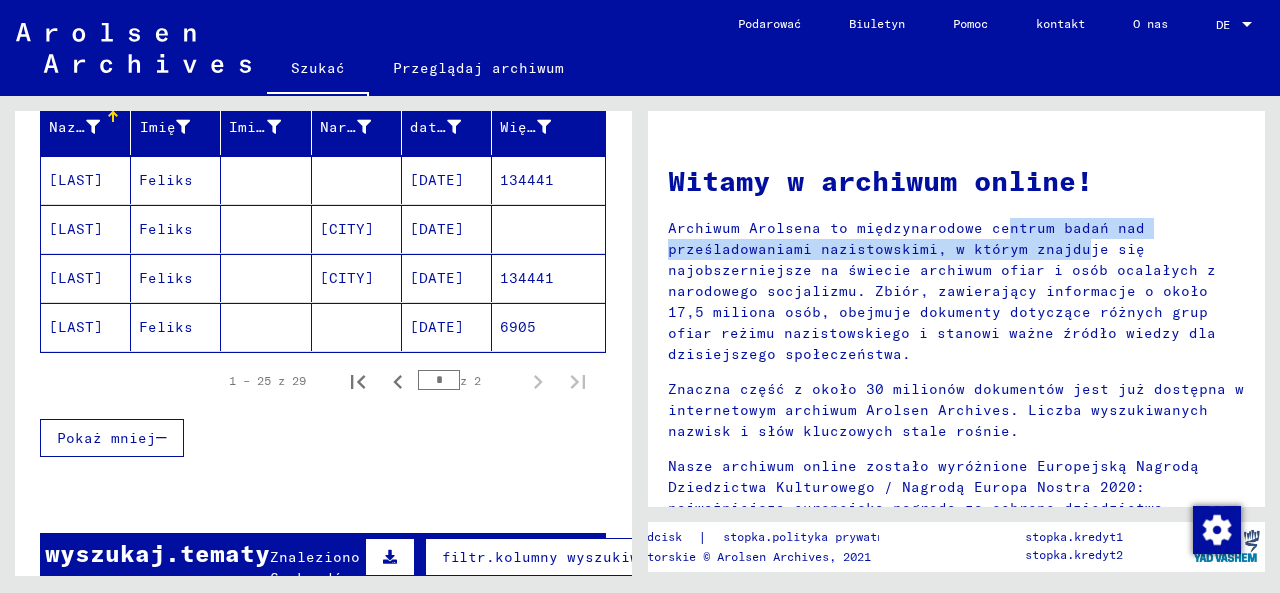drag, startPoint x: 852, startPoint y: 227, endPoint x: 926, endPoint y: 255, distance: 79.12016 